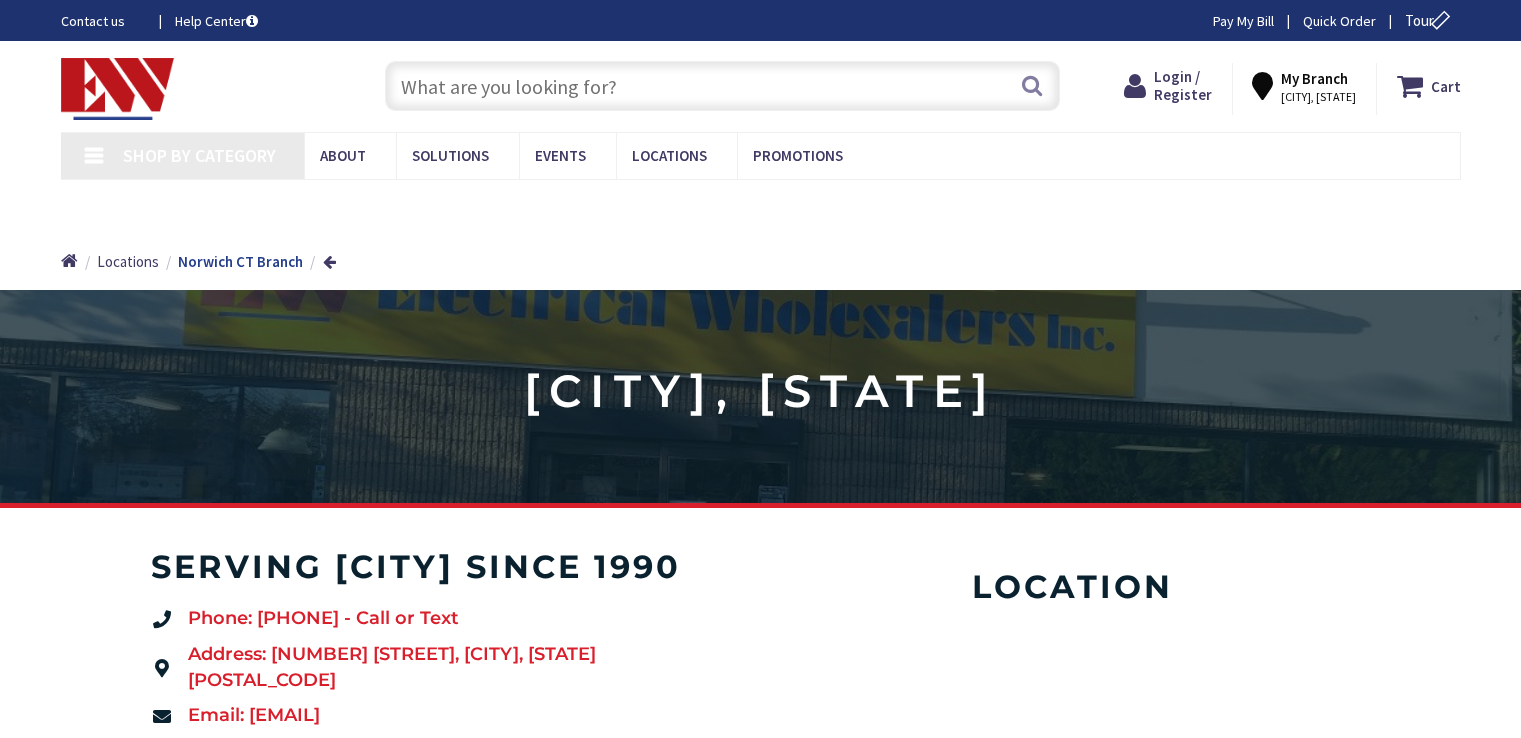 scroll, scrollTop: 0, scrollLeft: 0, axis: both 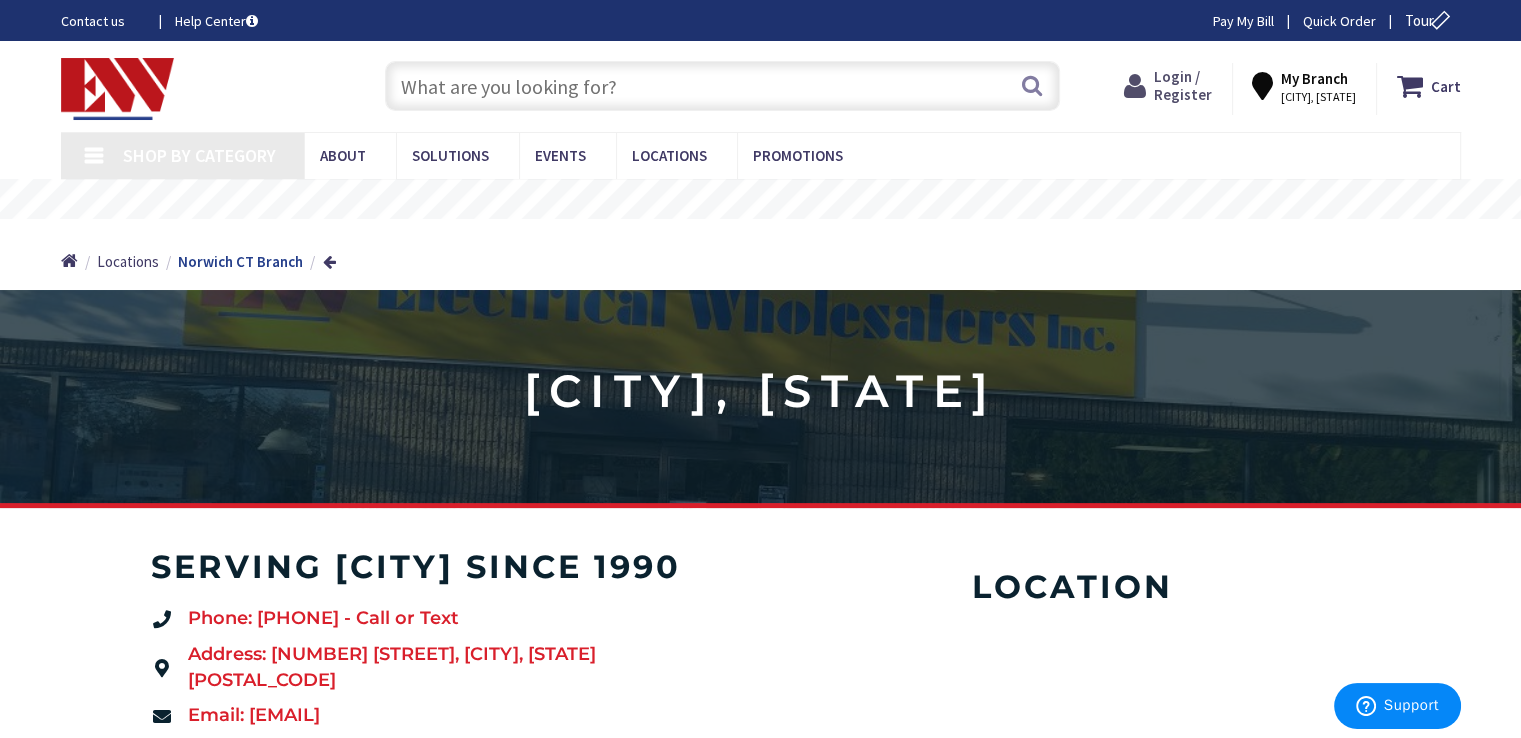 click on "Login / Register" at bounding box center [1183, 85] 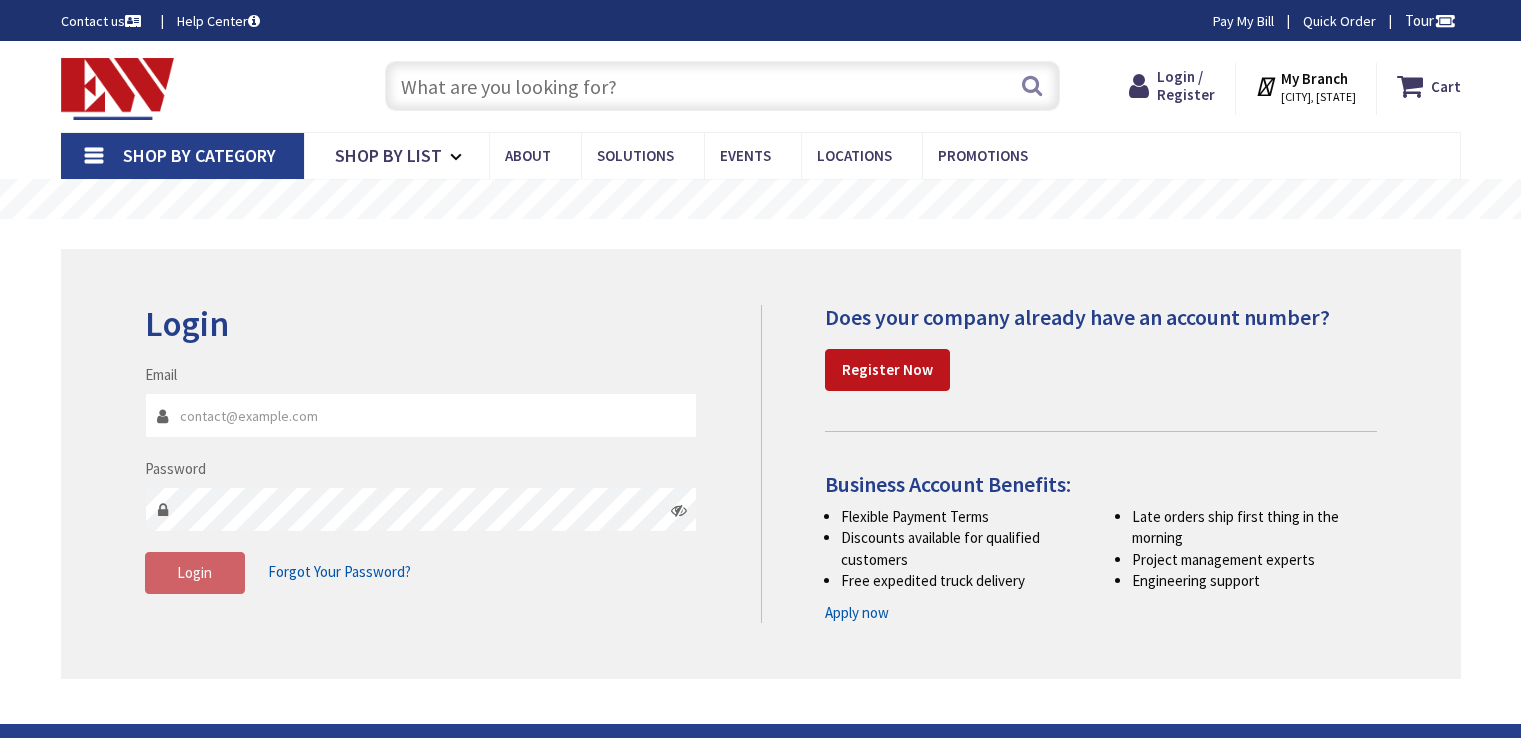 scroll, scrollTop: 0, scrollLeft: 0, axis: both 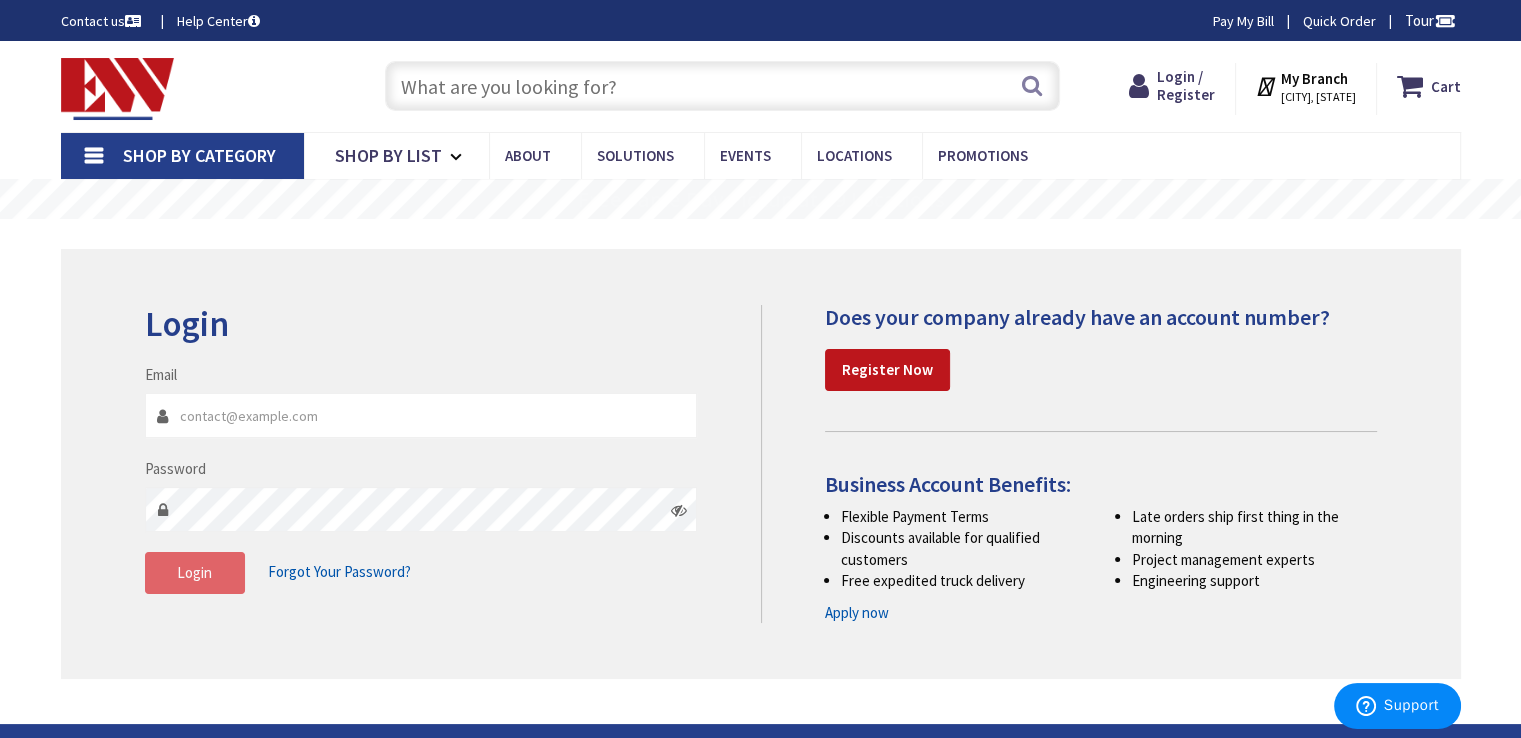 type on "[EMAIL]" 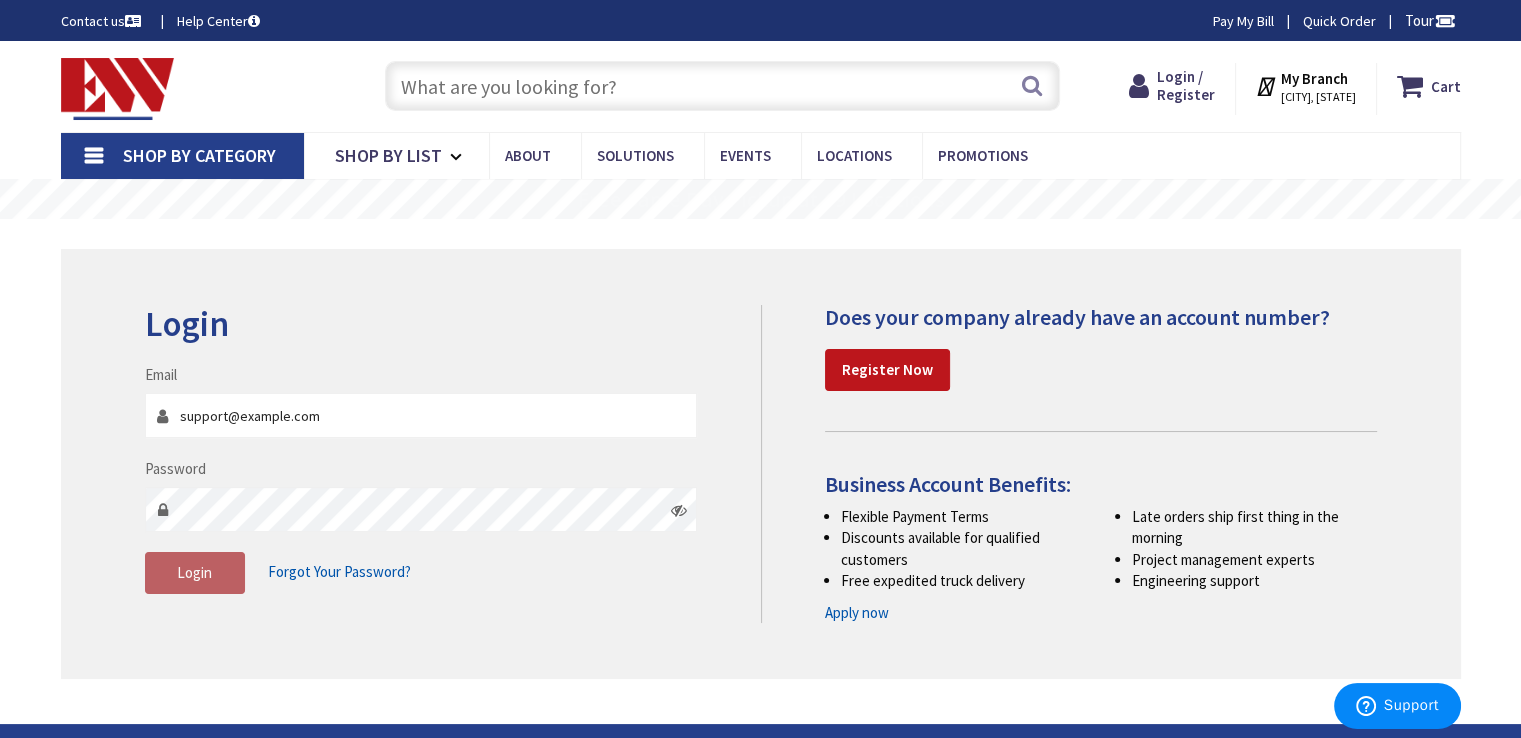 click on "Login" at bounding box center [194, 572] 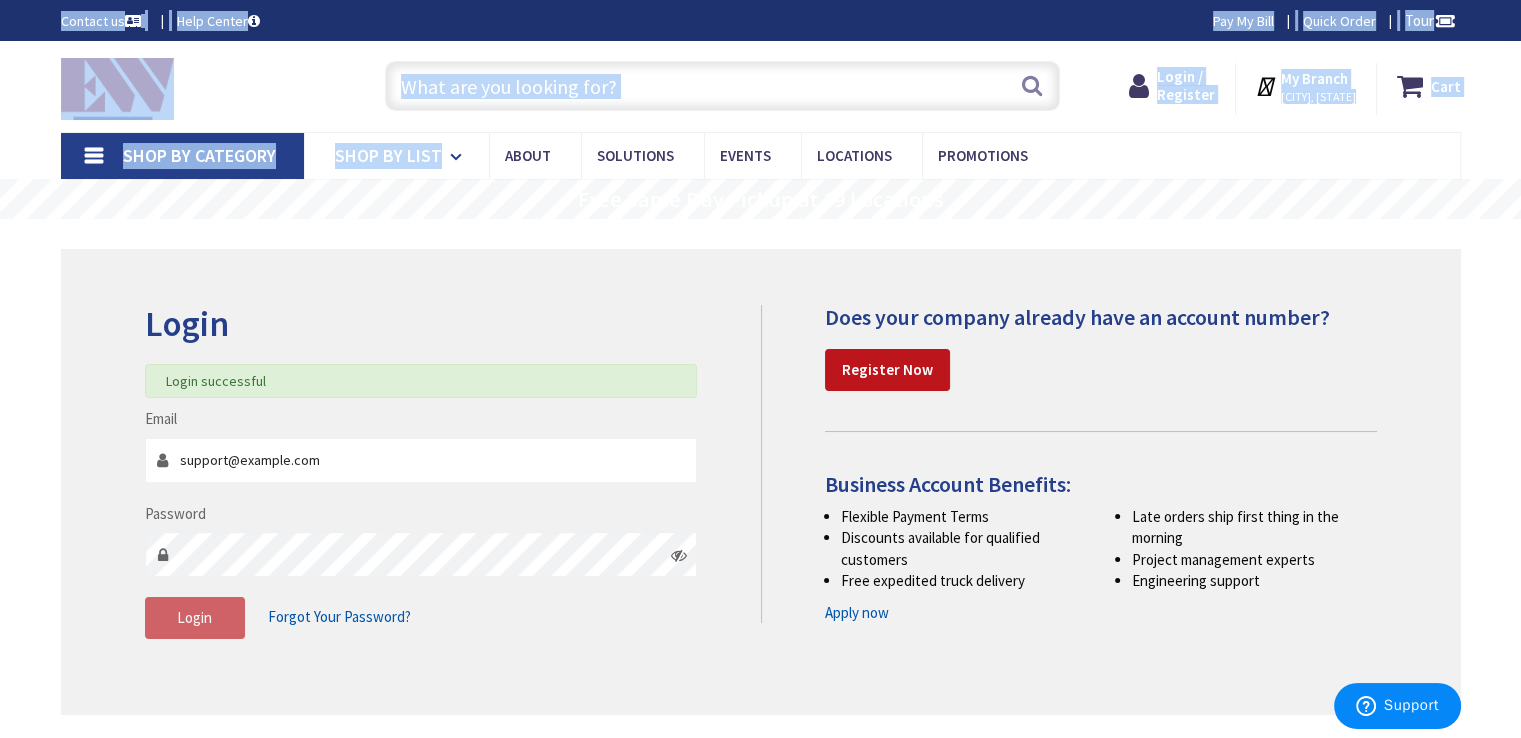 drag, startPoint x: 204, startPoint y: 567, endPoint x: 467, endPoint y: 144, distance: 498.09436 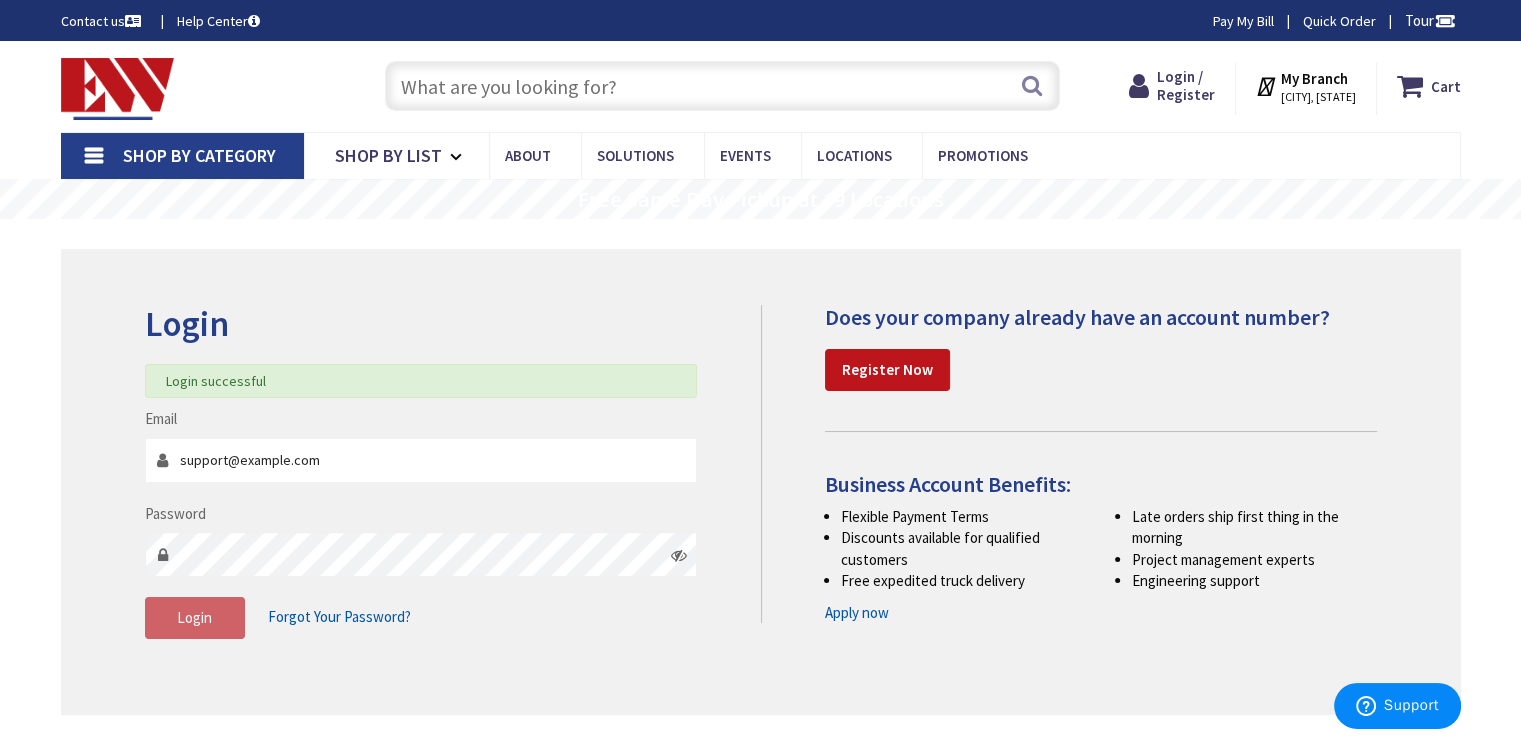 scroll, scrollTop: 0, scrollLeft: 0, axis: both 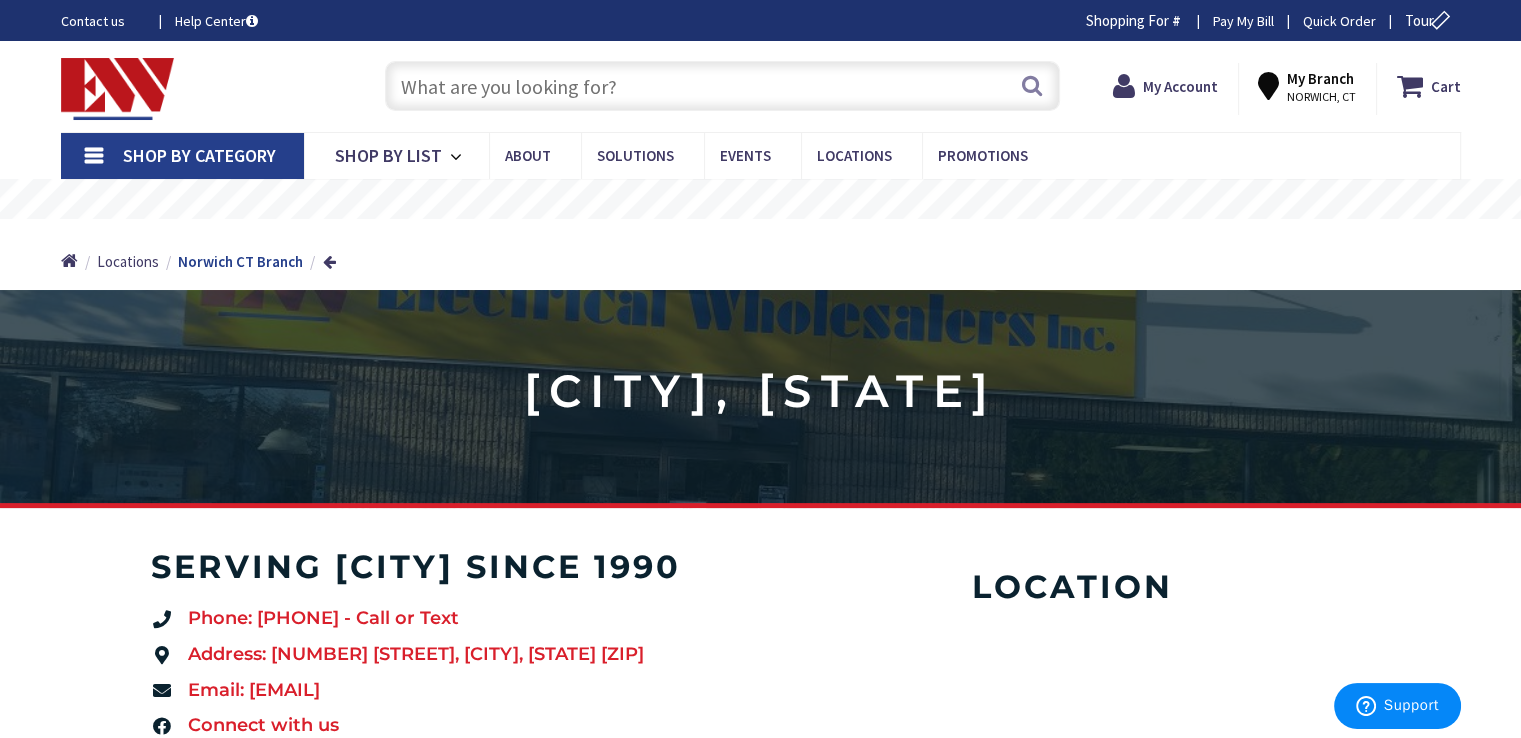 click at bounding box center (722, 86) 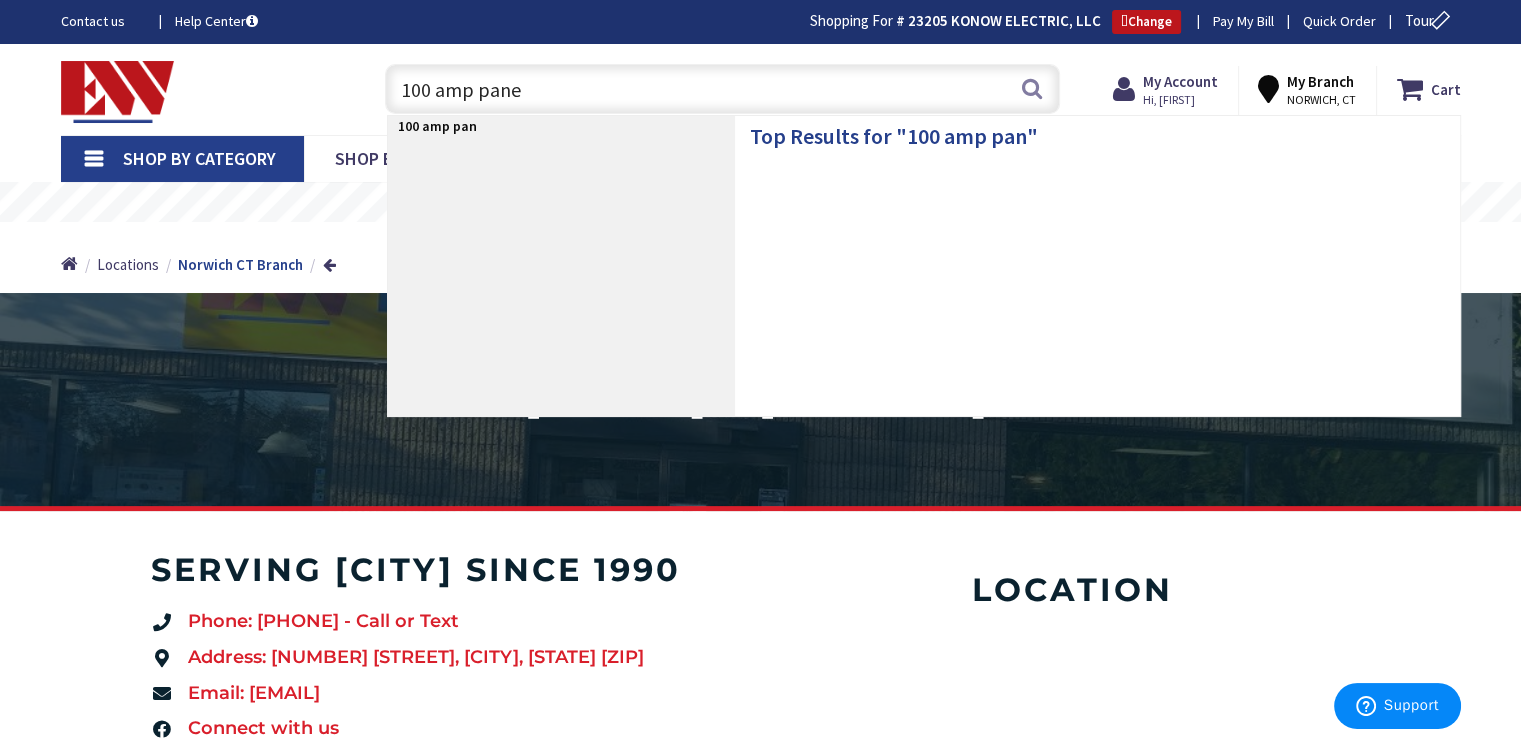 type on "100 amp panel" 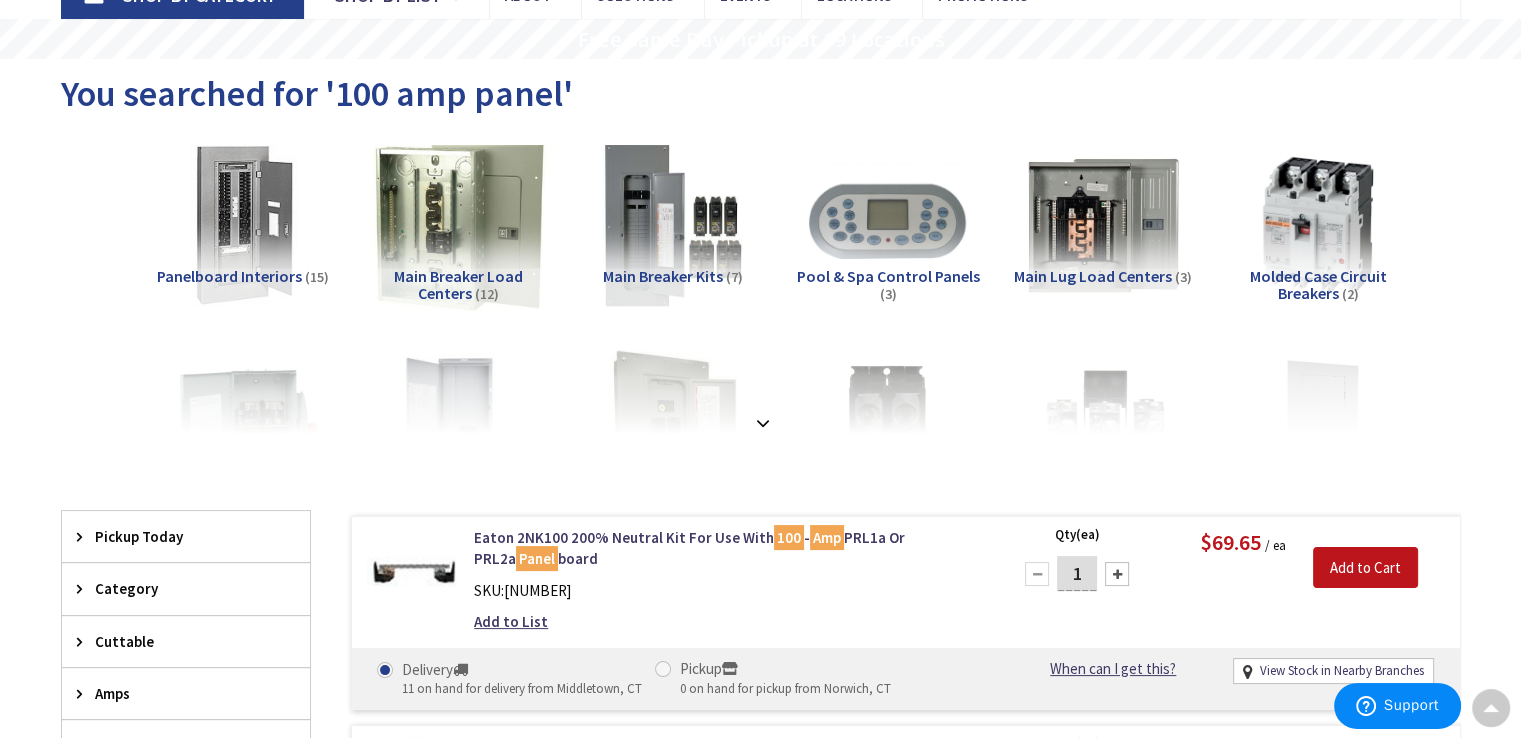scroll, scrollTop: 160, scrollLeft: 0, axis: vertical 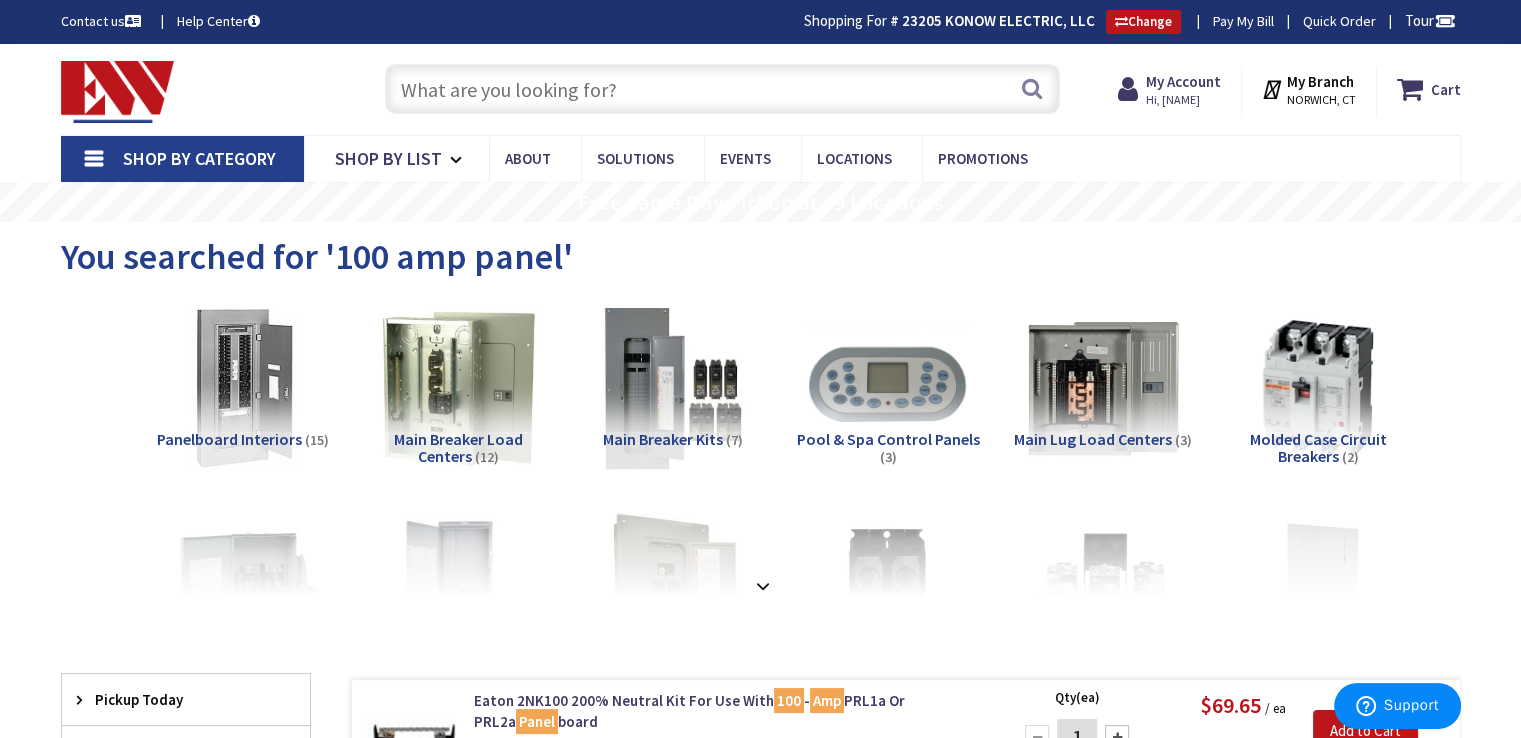 click at bounding box center [722, 89] 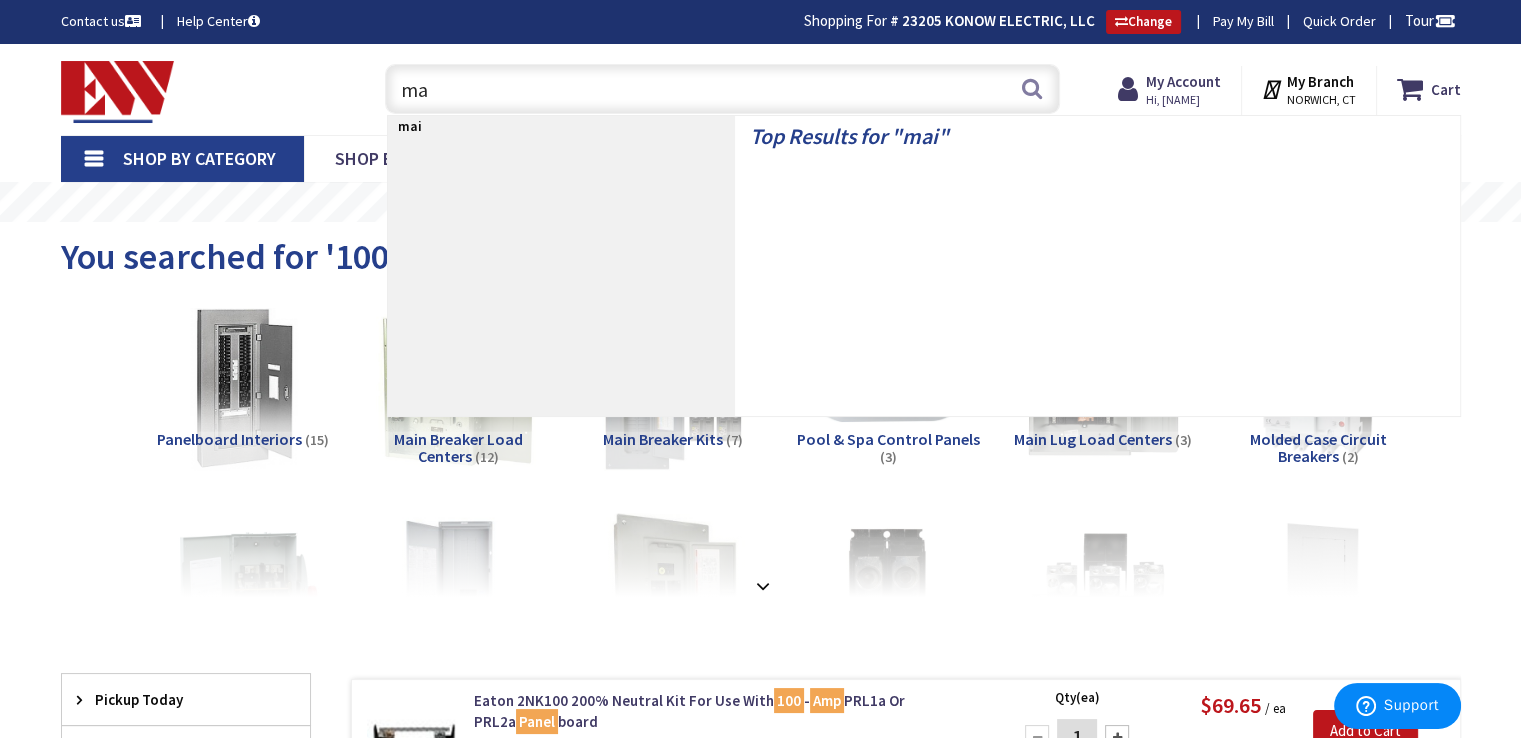 type on "m" 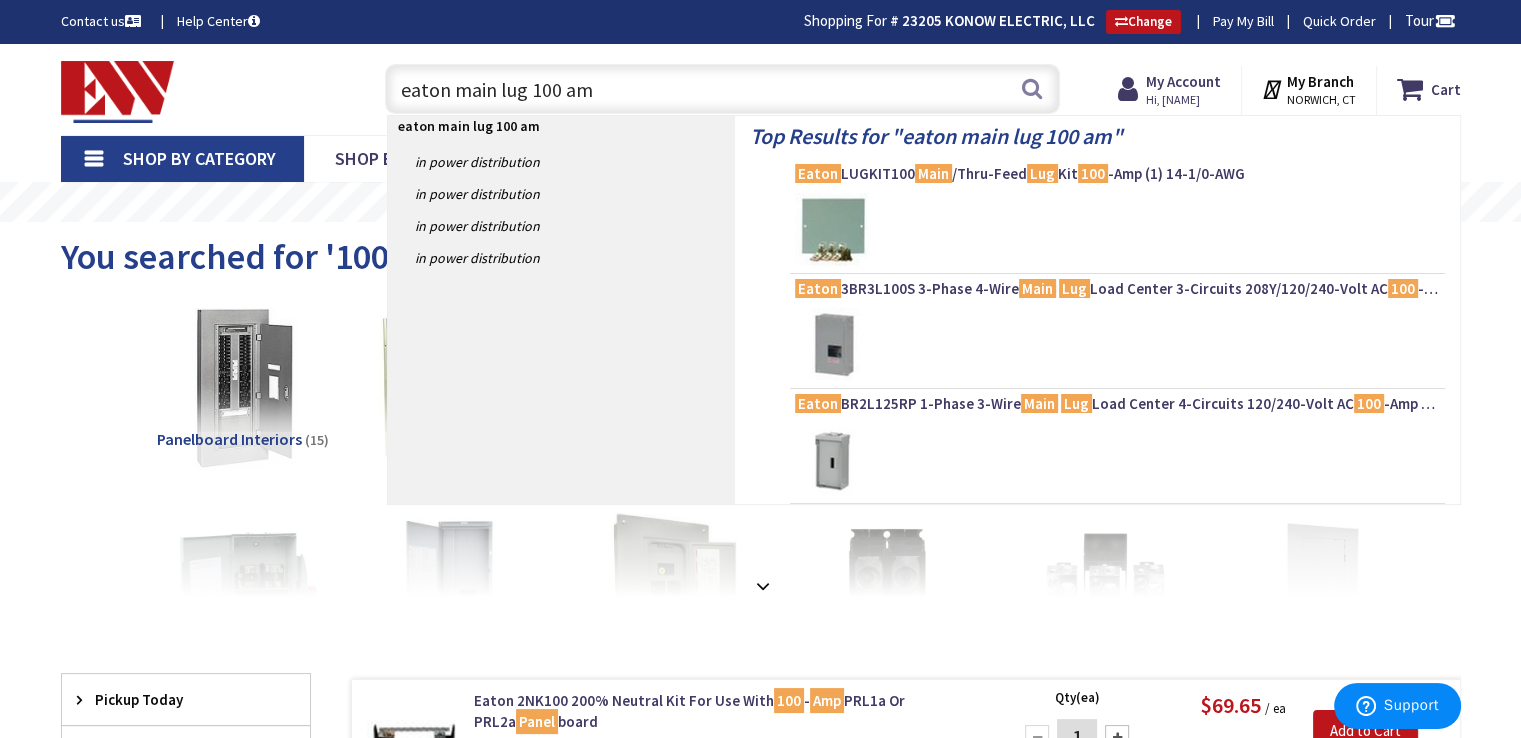 type on "eaton main lug 100 amp" 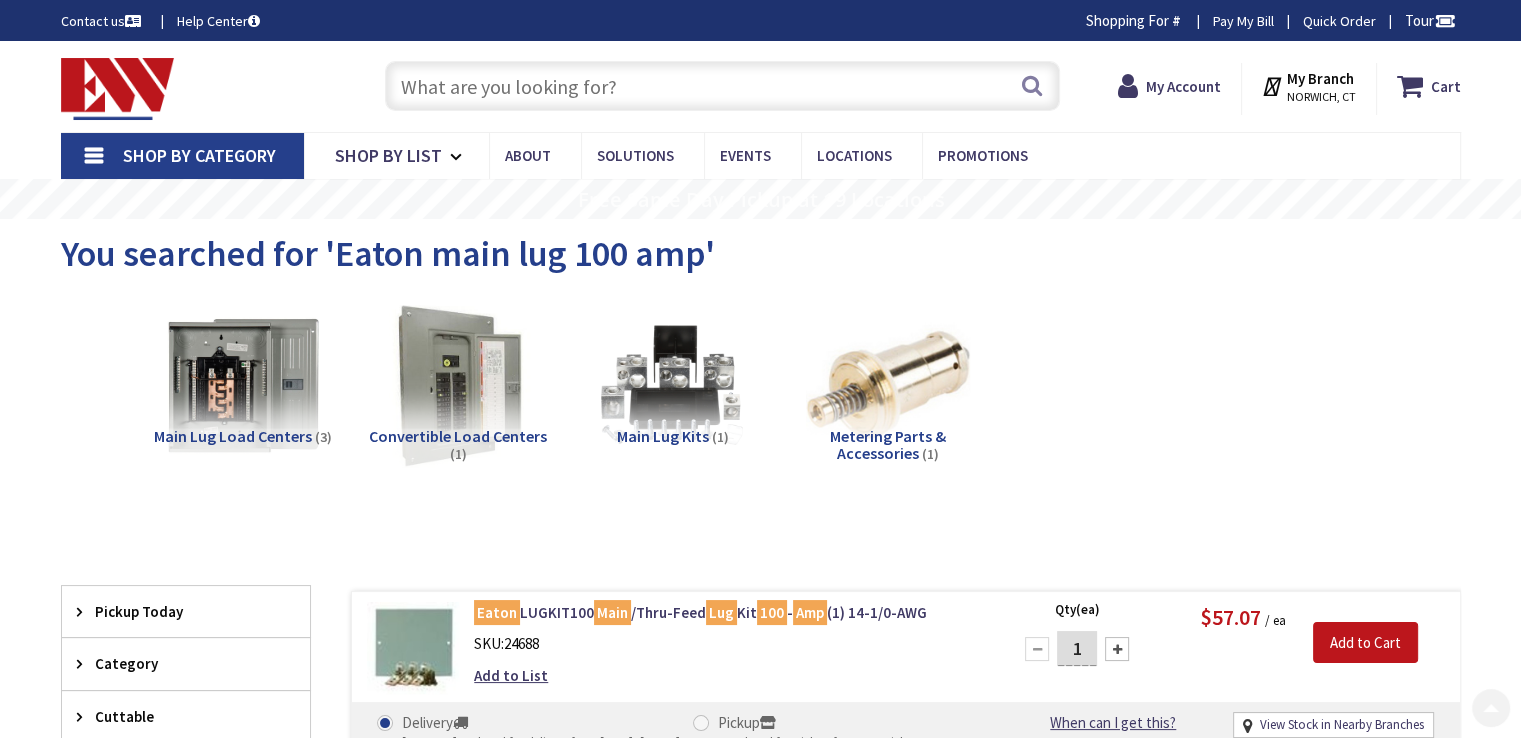 scroll, scrollTop: 162, scrollLeft: 0, axis: vertical 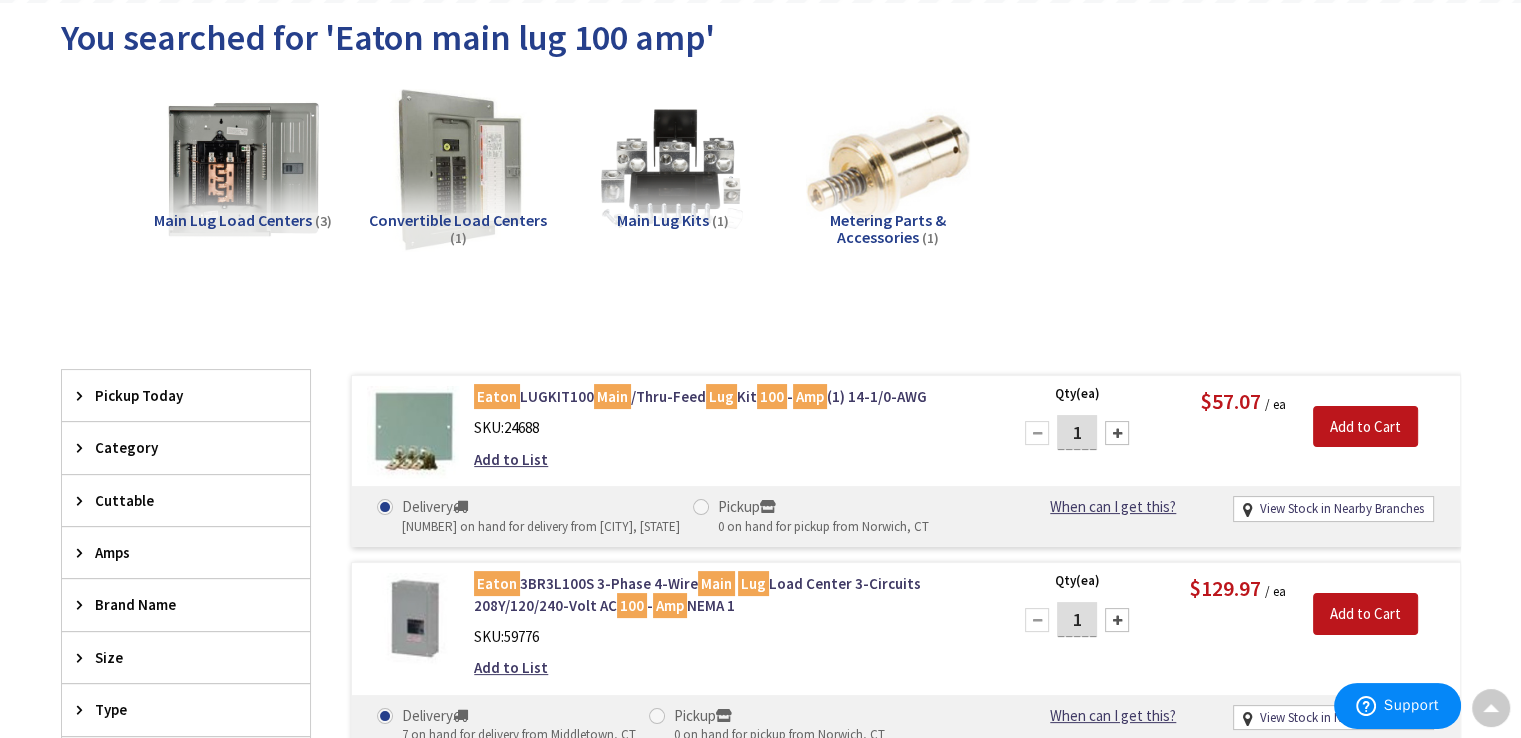 click on "Main Lug Load Centers" at bounding box center [233, 220] 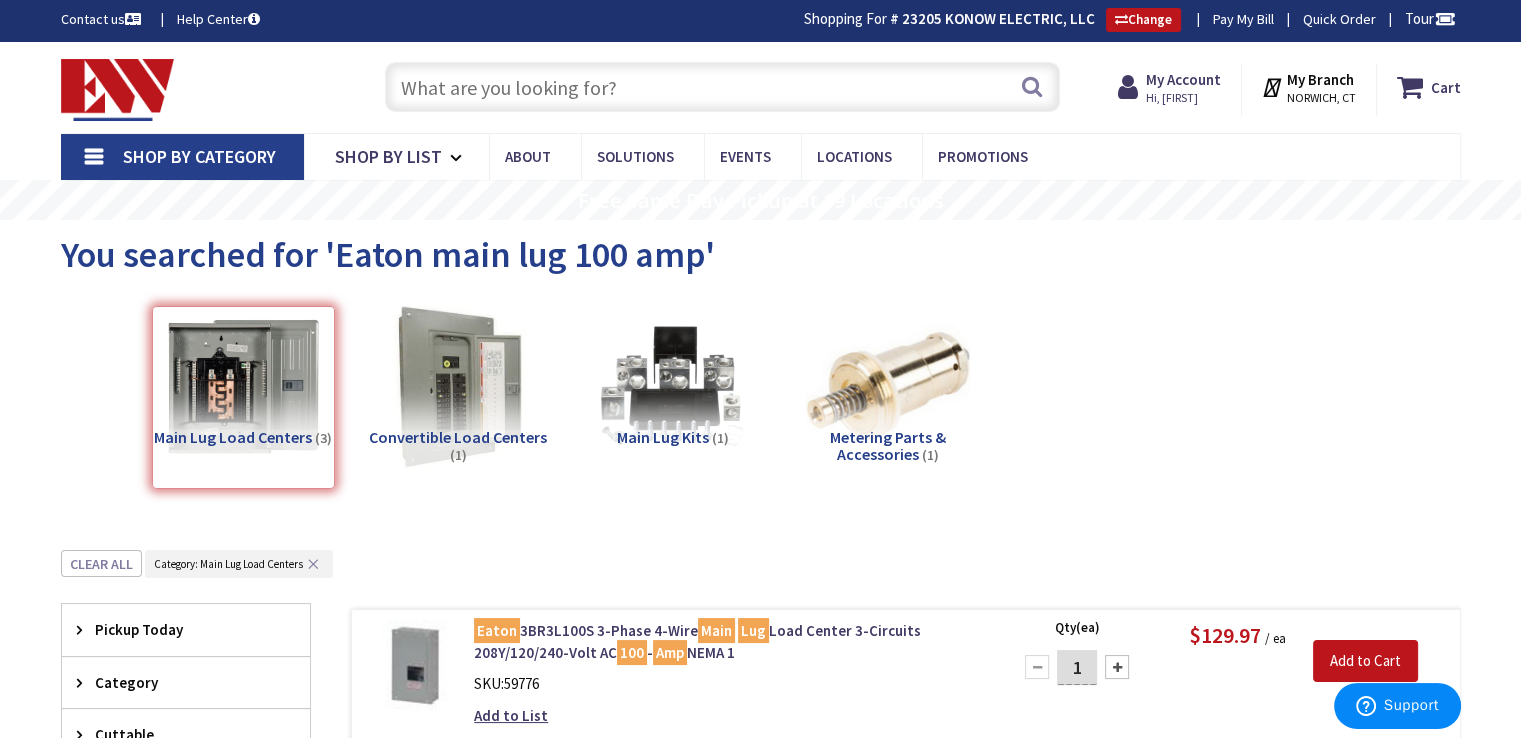 scroll, scrollTop: 0, scrollLeft: 0, axis: both 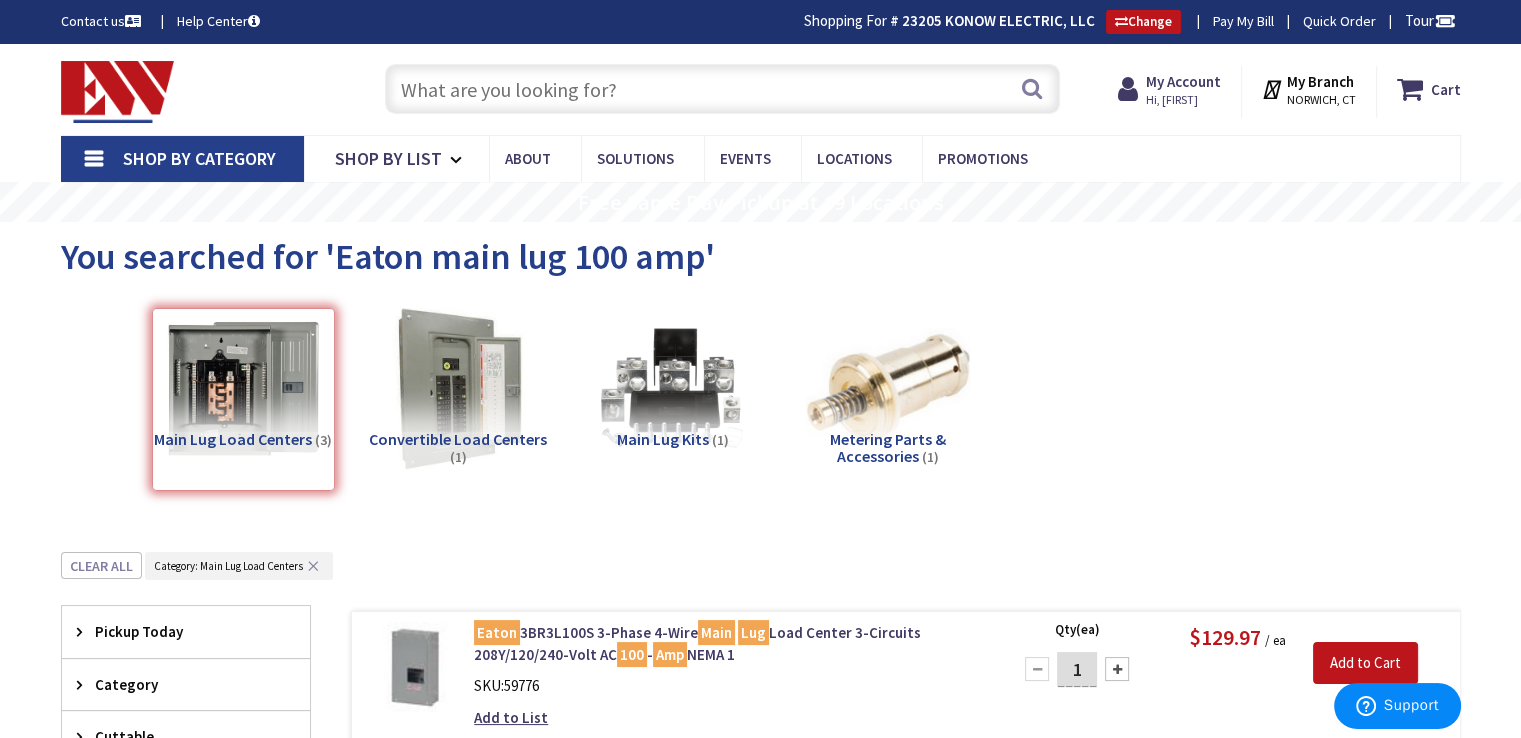 click at bounding box center (722, 89) 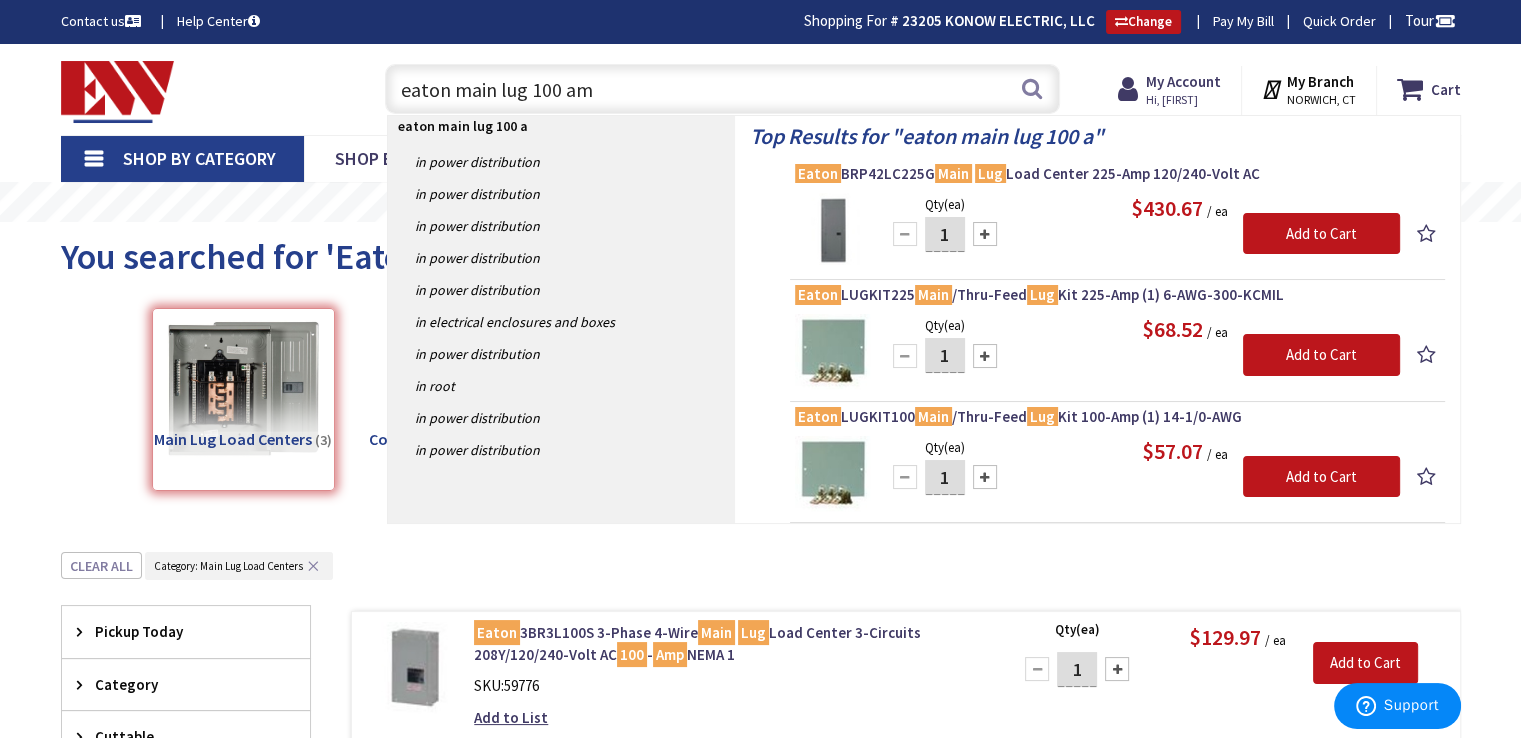 type on "eaton main lug 100 amp" 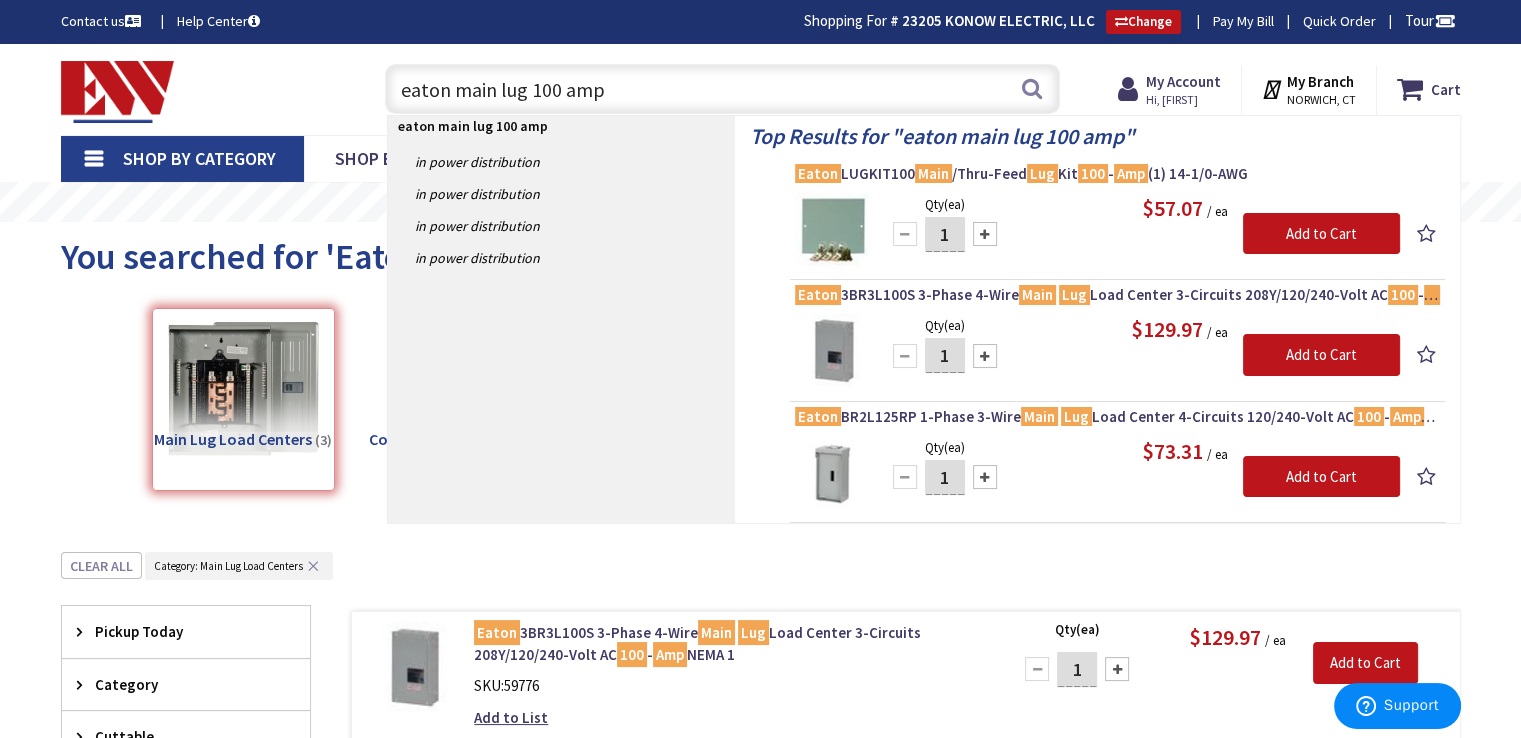 click on "eaton main lug 100 amp" at bounding box center (722, 89) 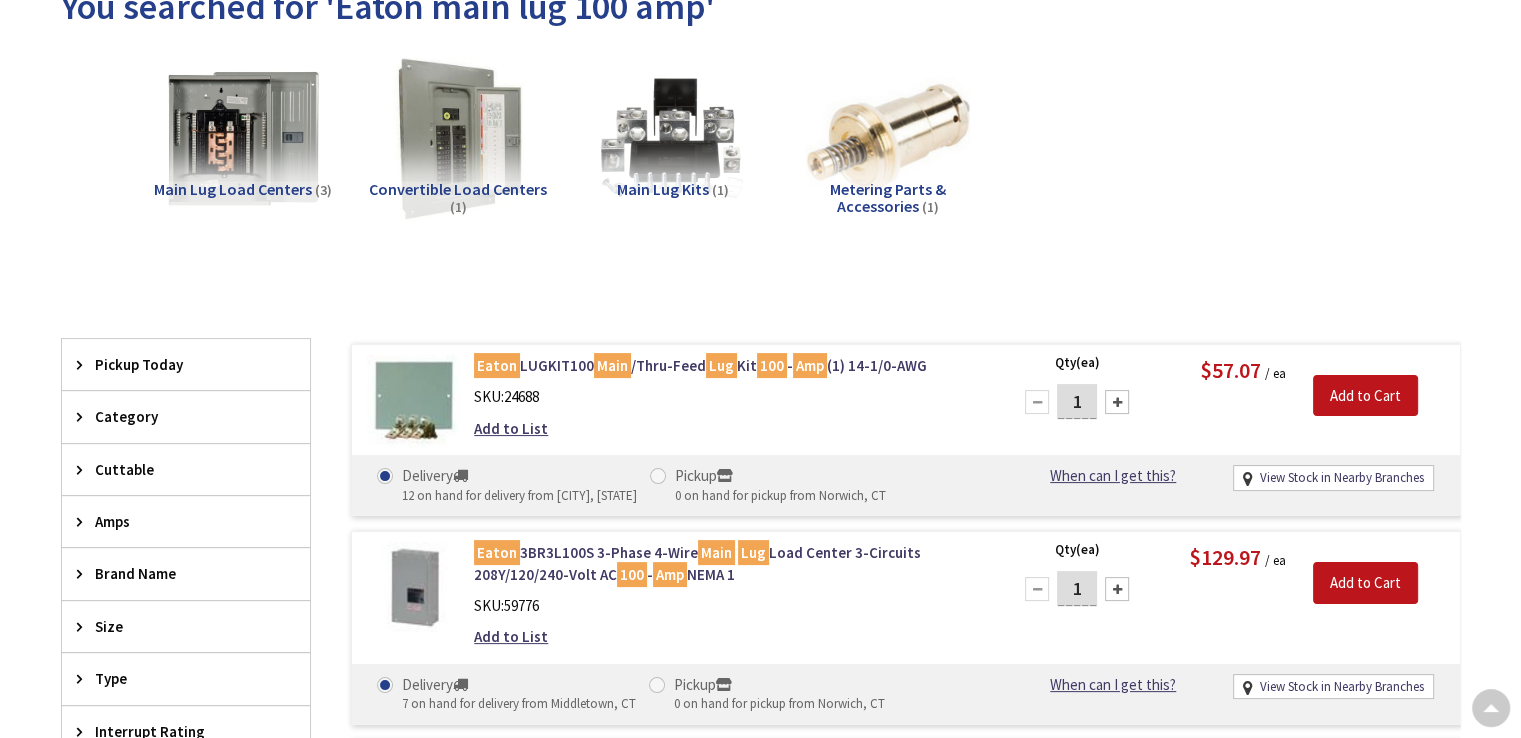 scroll, scrollTop: 247, scrollLeft: 0, axis: vertical 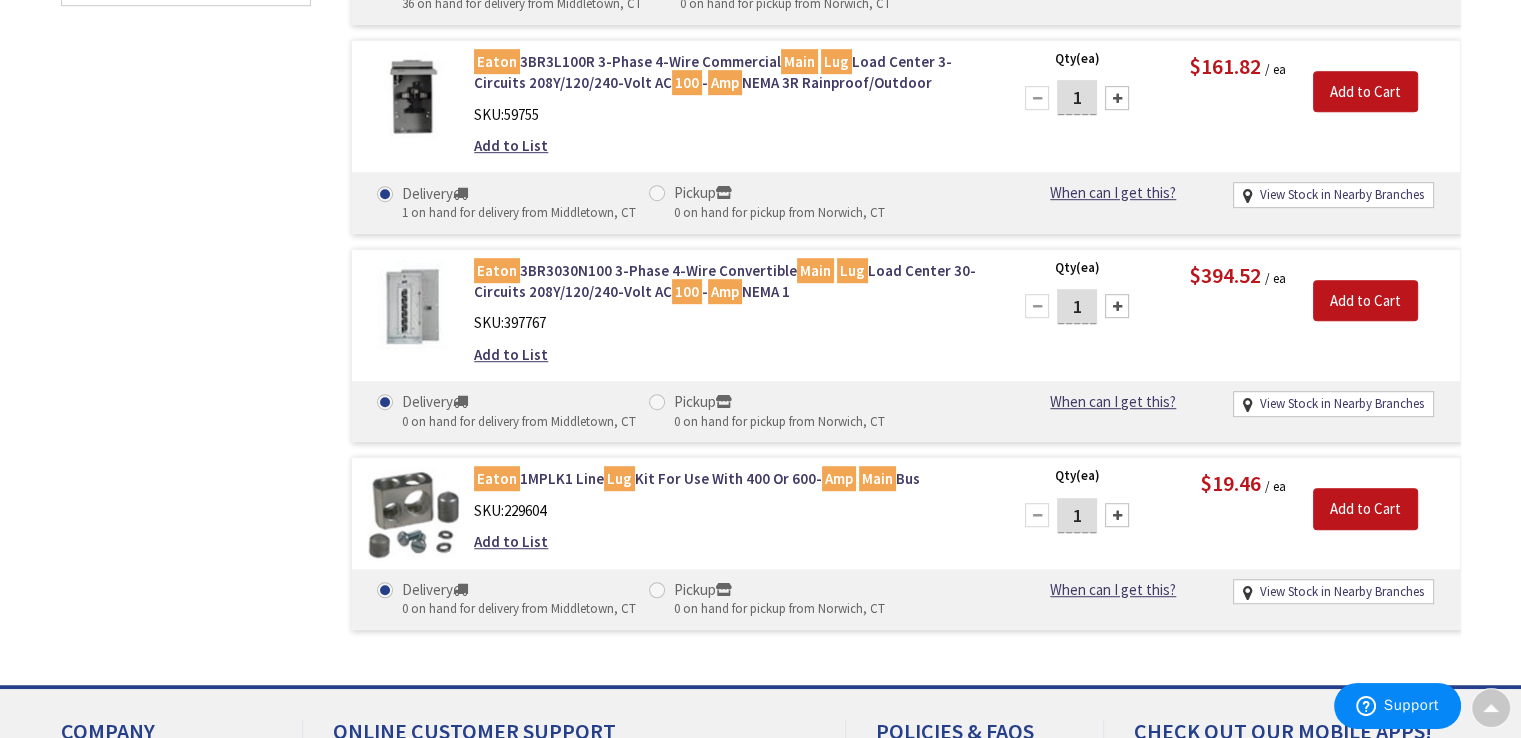 click on "Filters
6 items
Pickup Today
New London (13.49 mi)   (2)   Middletown (31.83 mi)   (4)   Guilford (34.66 mi)   (1)   New Haven (45.12 mi)   (1)   Norwalk (73 mi)   (1)   Stamford (81.75 mi)   (2)
close
Pickup Today
Category
Main Lug Load Centers   (3)   Convertible Load Centers   (1)   Main Lug Kits   (1)   Metering Parts & Accessories   (1) Show more
close
Reset Category
Category
Cuttable
close
Reset Cuttable" at bounding box center (186, 35) 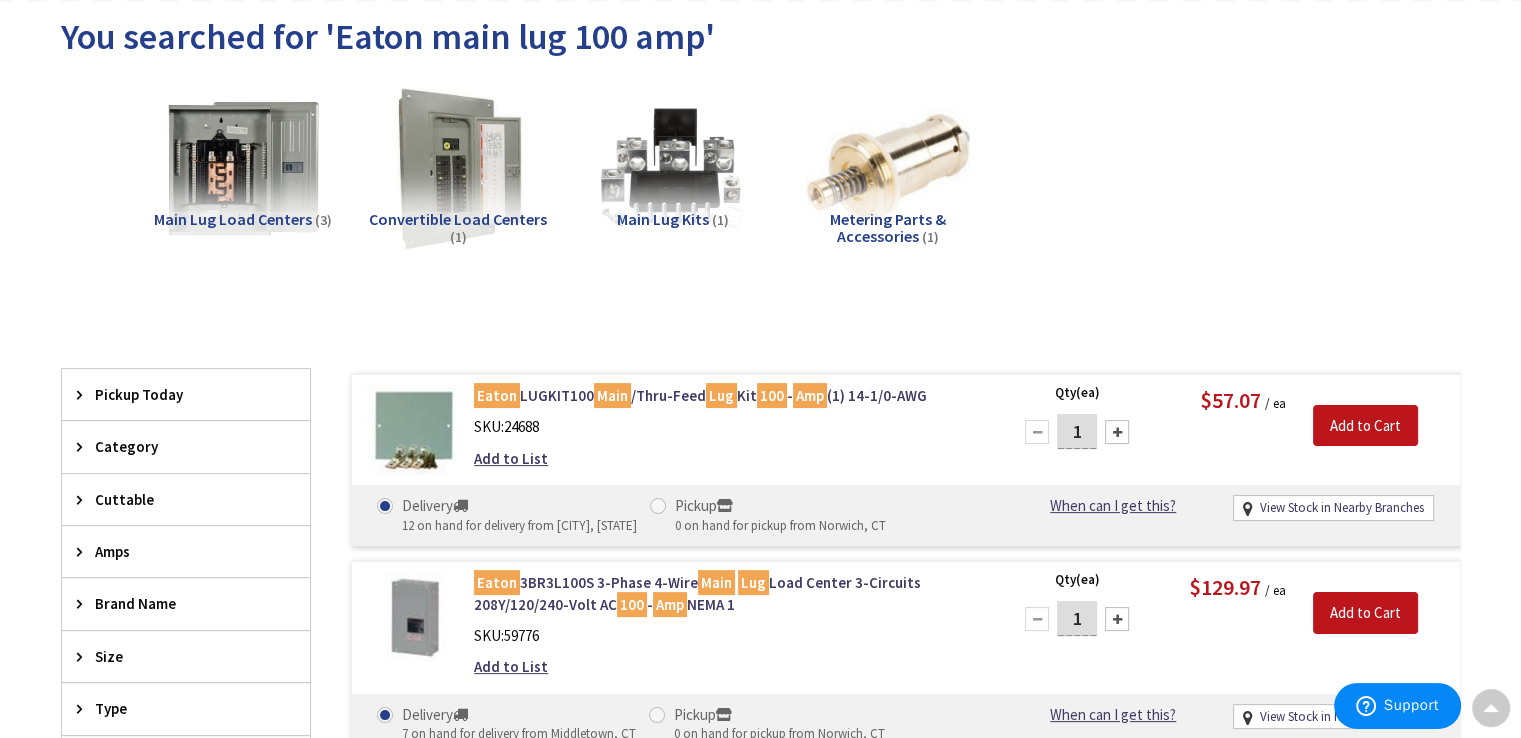 scroll, scrollTop: 0, scrollLeft: 0, axis: both 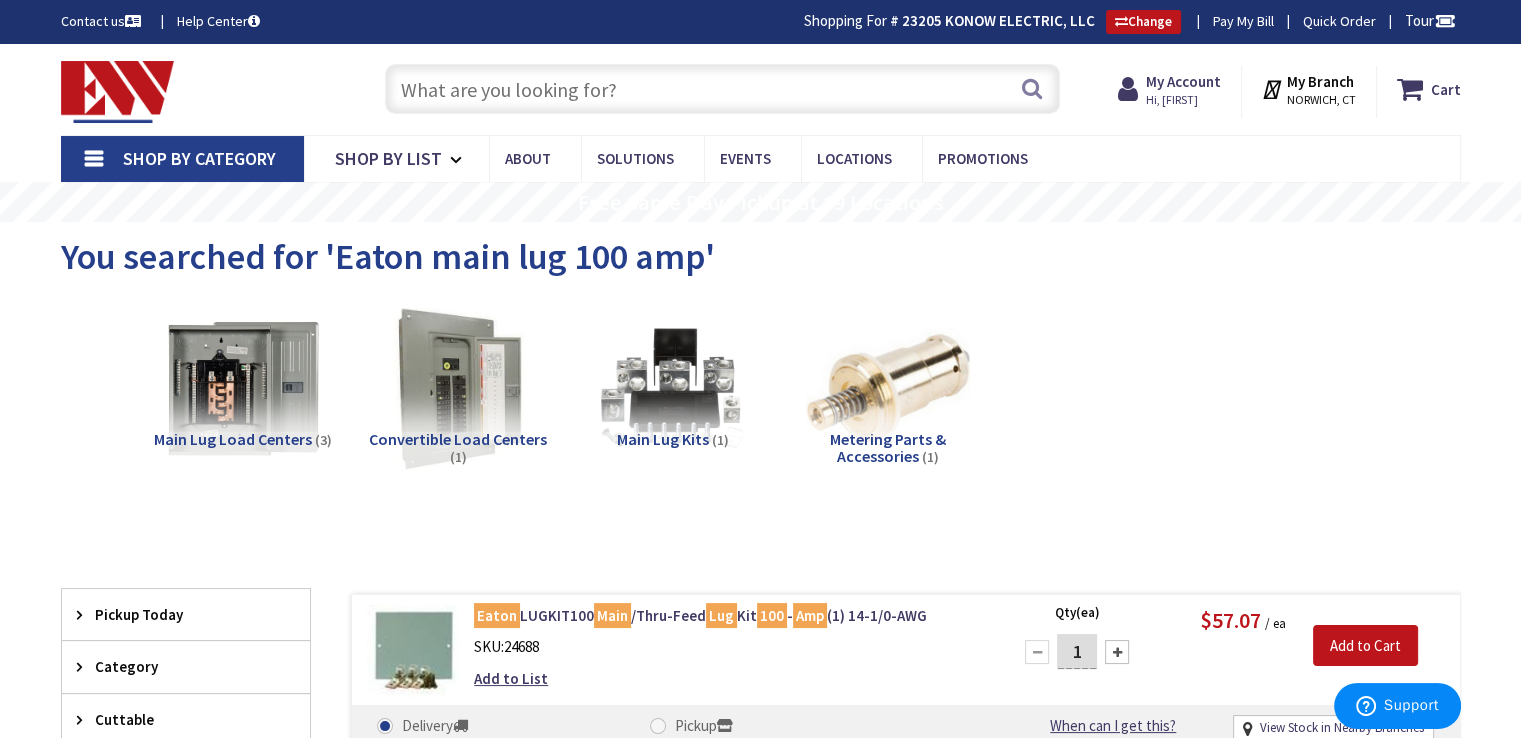 click at bounding box center [722, 89] 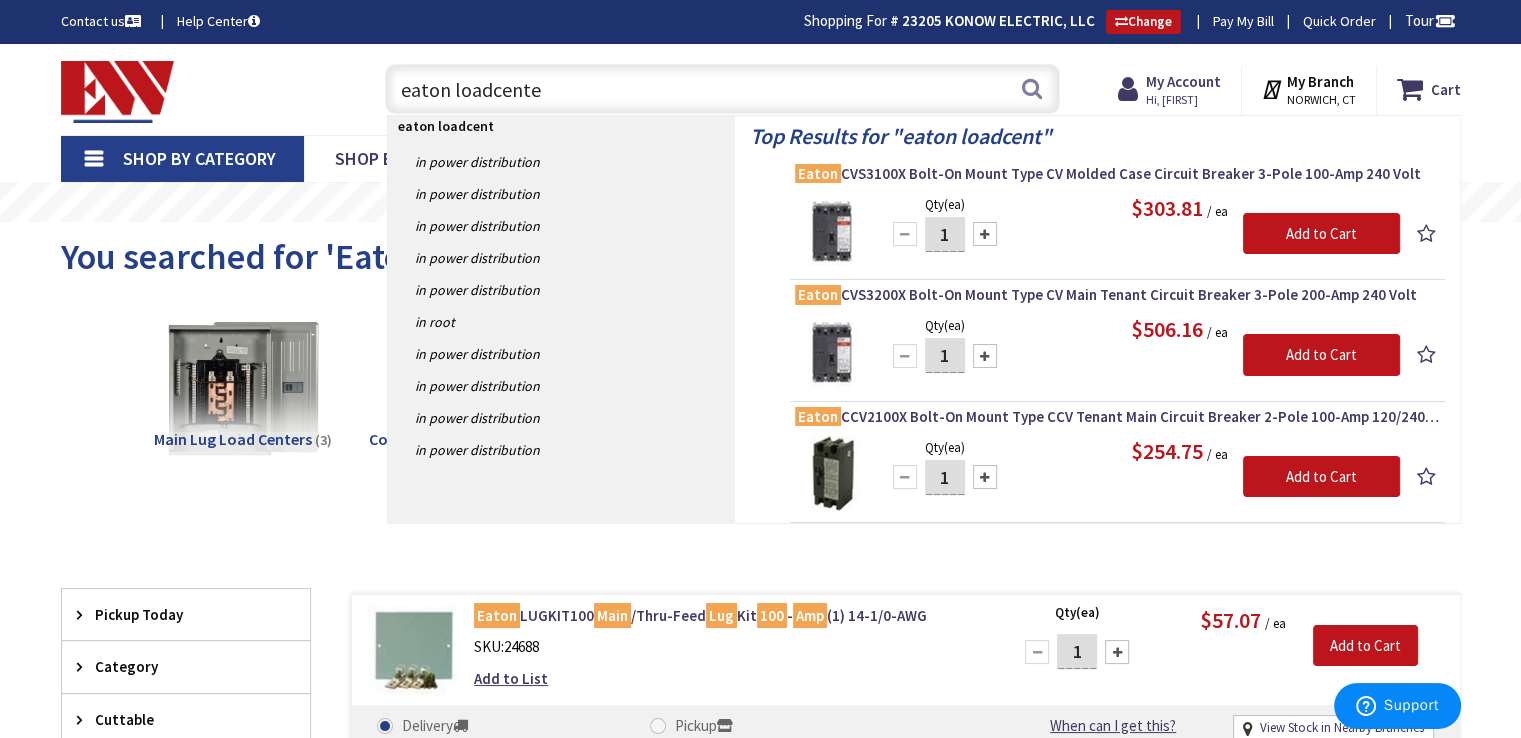 type on "eaton loadcenter" 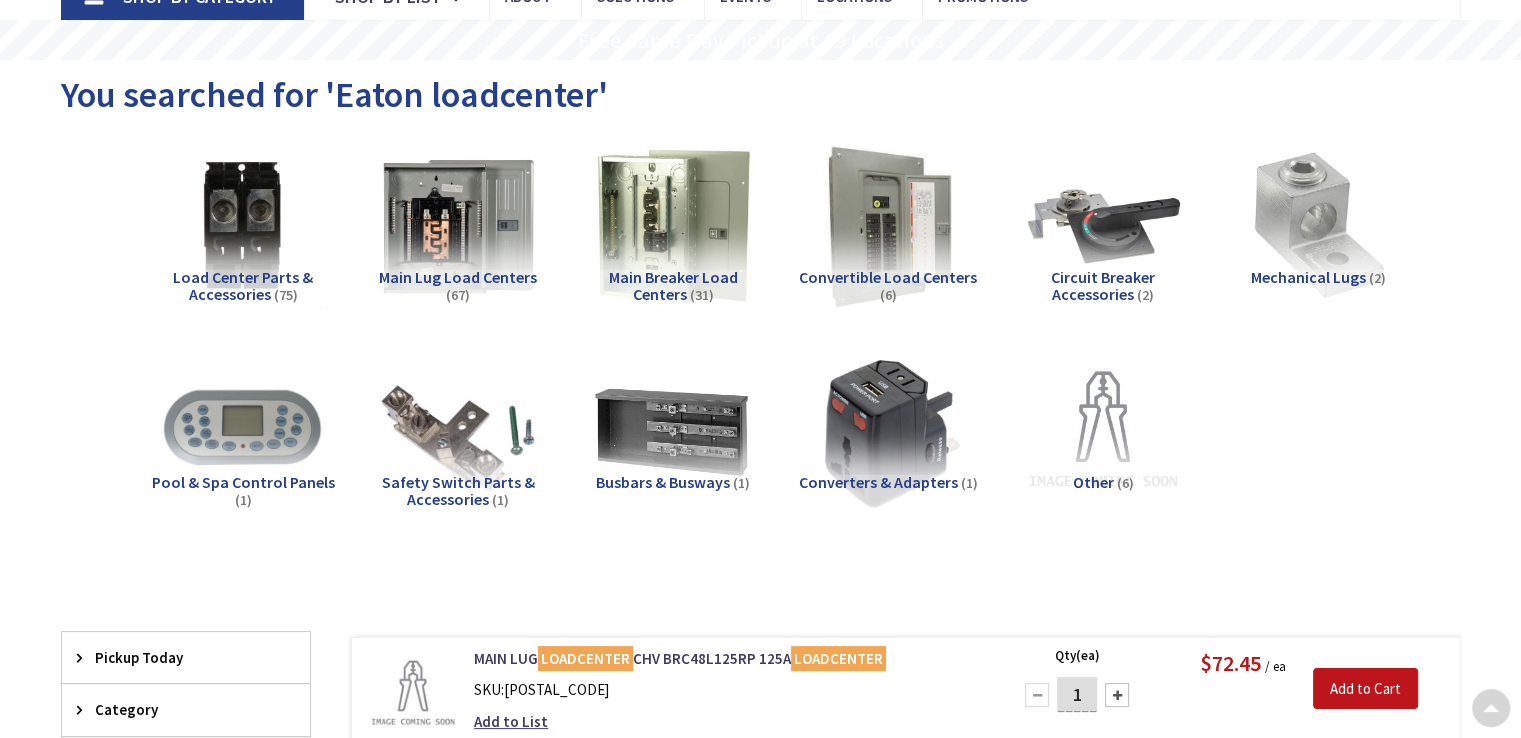 scroll, scrollTop: 159, scrollLeft: 0, axis: vertical 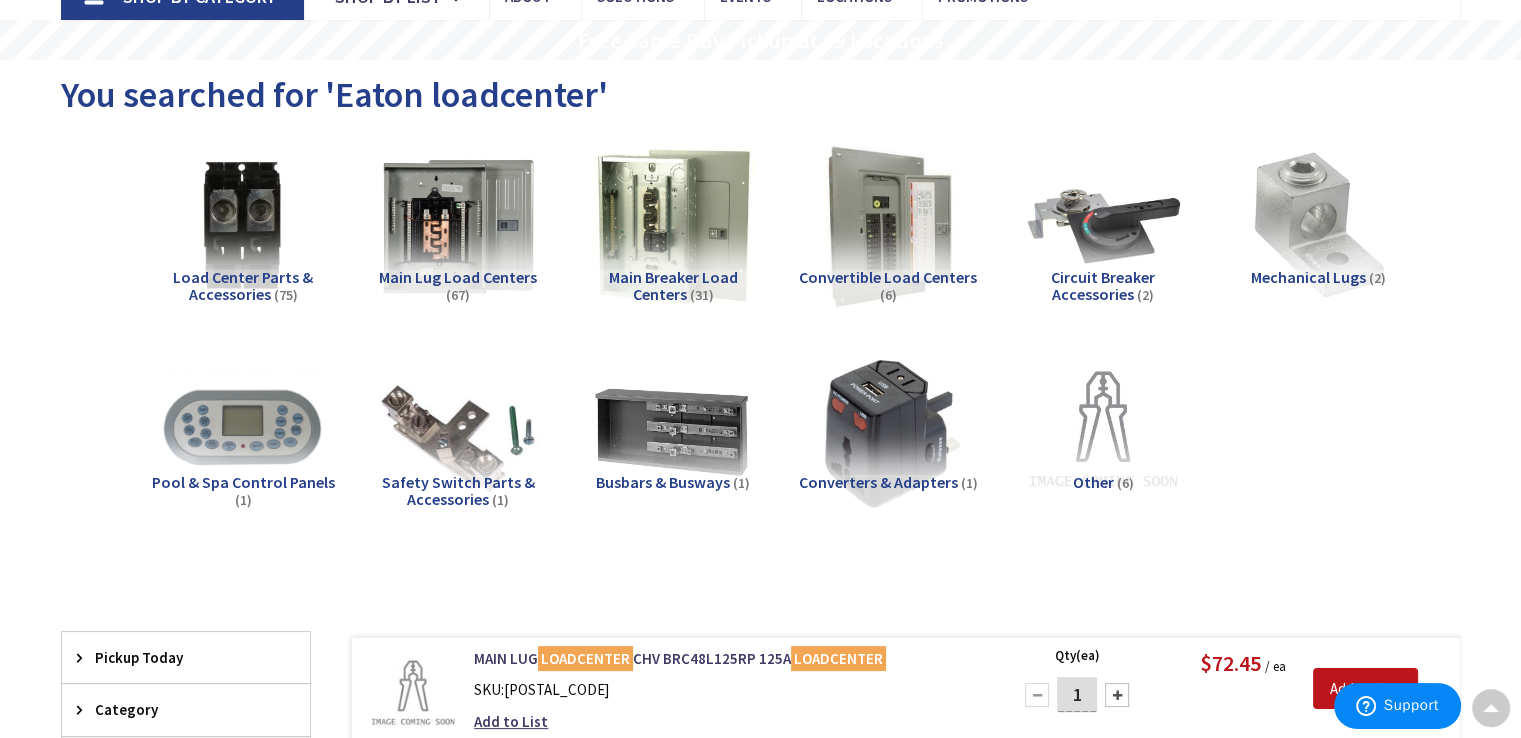 click on "Main Lug Load Centers" at bounding box center [458, 277] 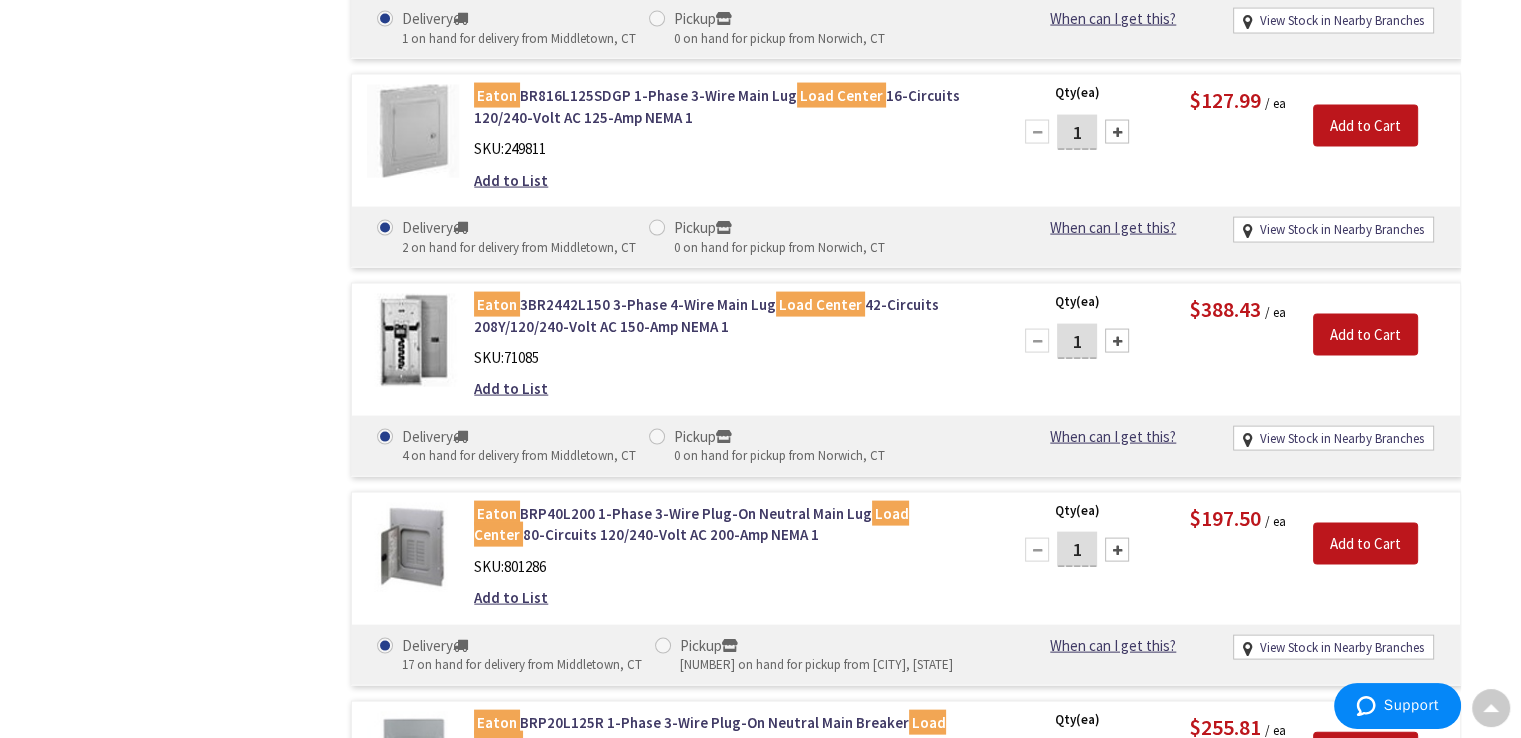 scroll, scrollTop: 4084, scrollLeft: 0, axis: vertical 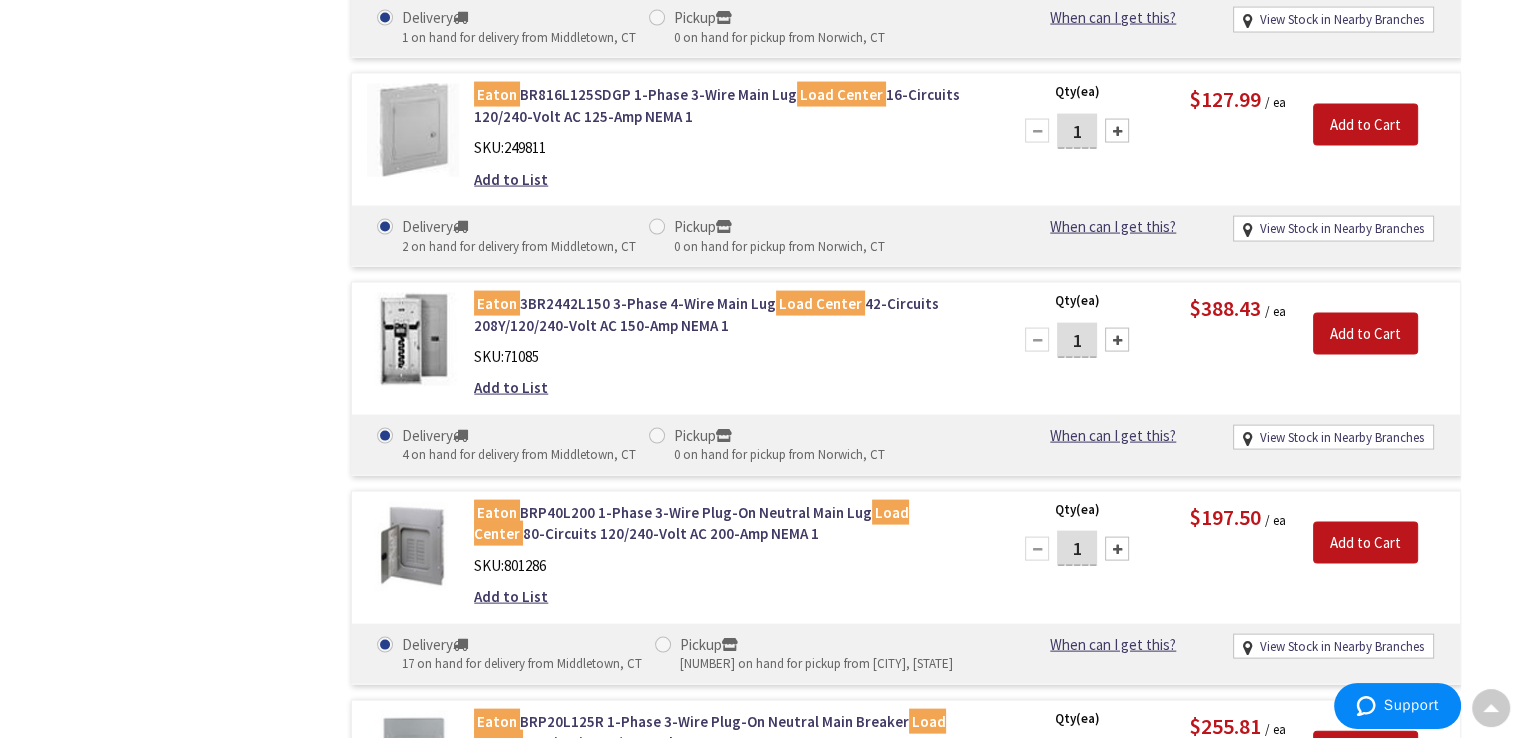 click on "Eaton  BR24L125SP 1-Phase 3-Wire Main Lug  Load Center  4-Circuits 120/240-Volt AC 125-Amp NEMA 1
SKU:  17971
Add to List
Qty  (ea)
1
Please select a quantity
$49.19
/ ea" at bounding box center (886, -61) 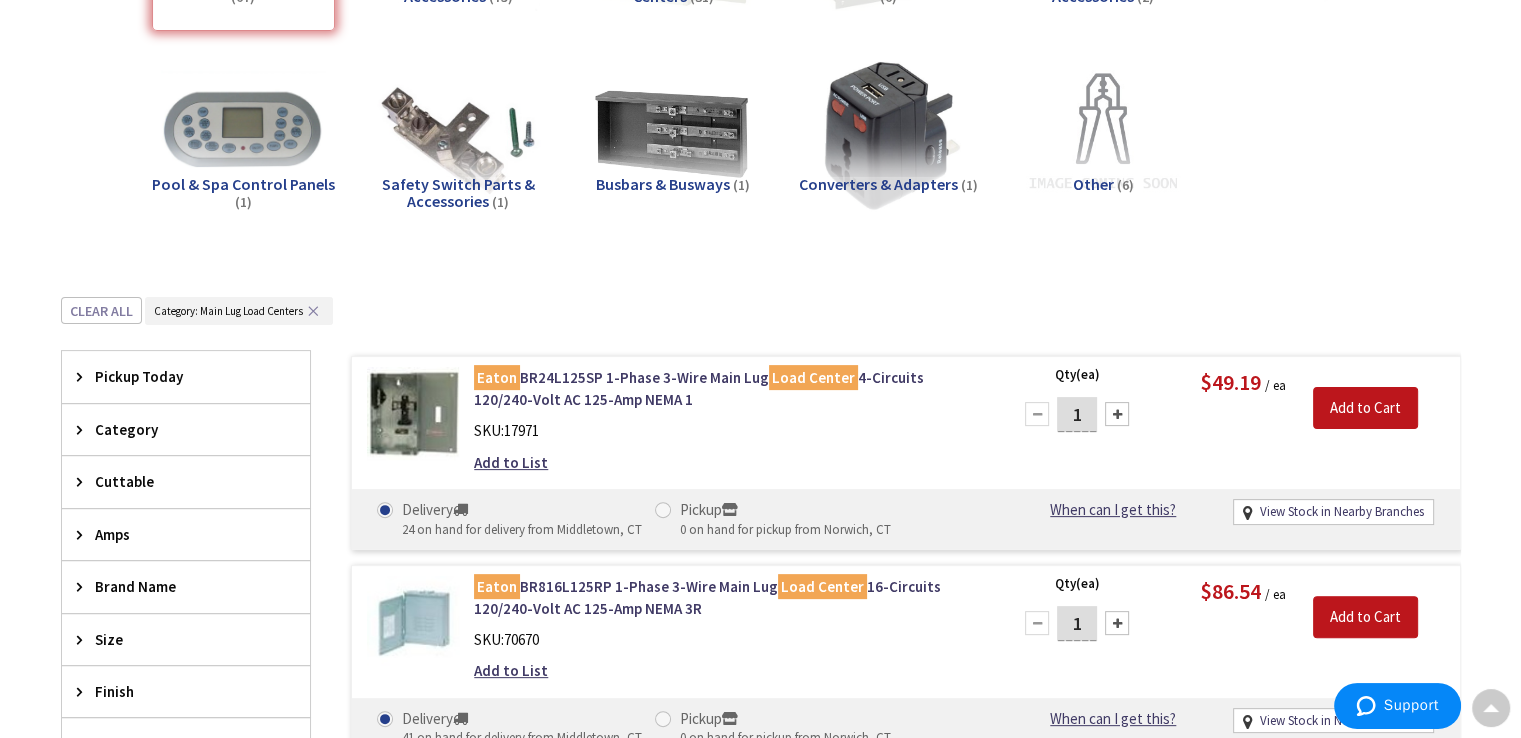 scroll, scrollTop: 0, scrollLeft: 0, axis: both 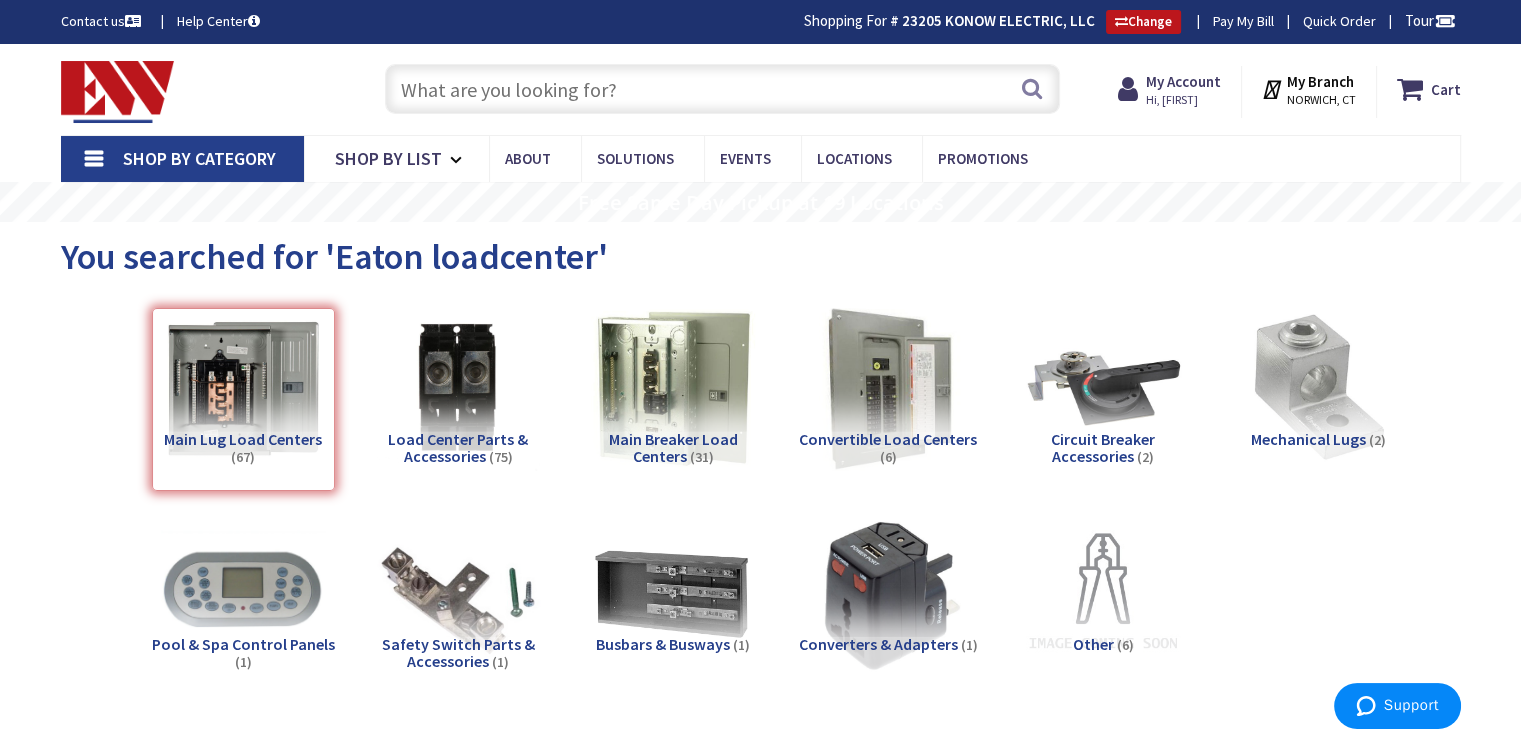 click at bounding box center (722, 89) 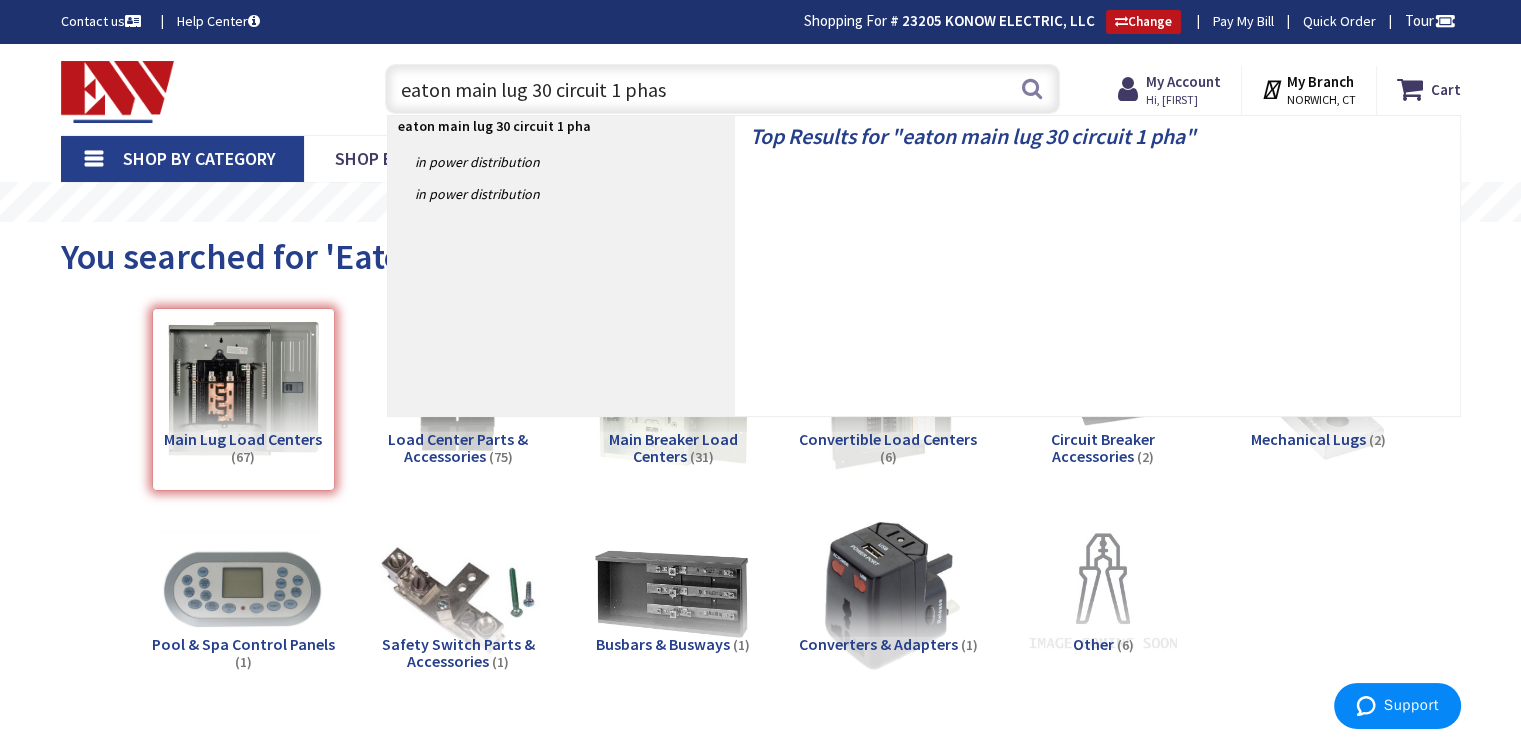 type on "eaton main lug 30 circuit 1 phase" 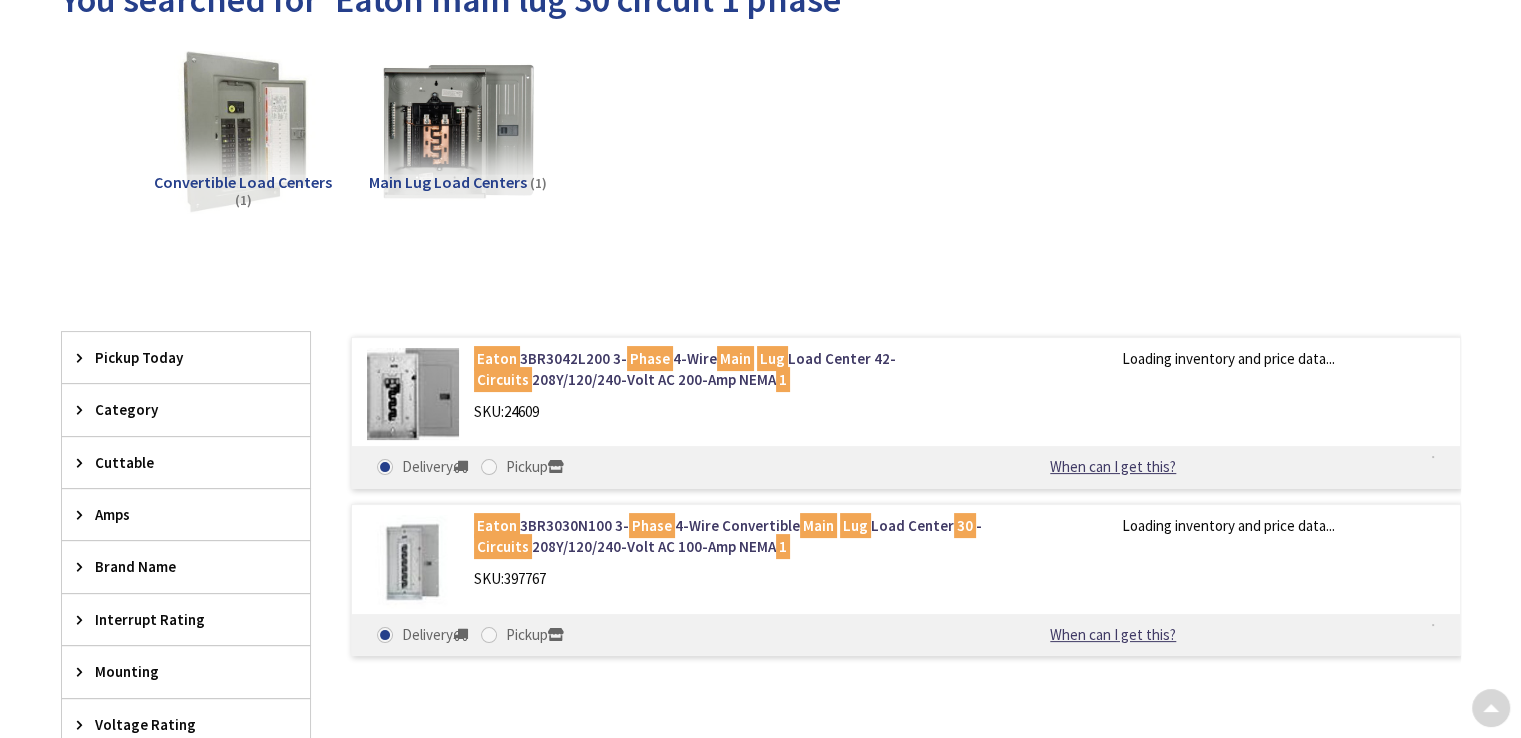 scroll, scrollTop: 254, scrollLeft: 0, axis: vertical 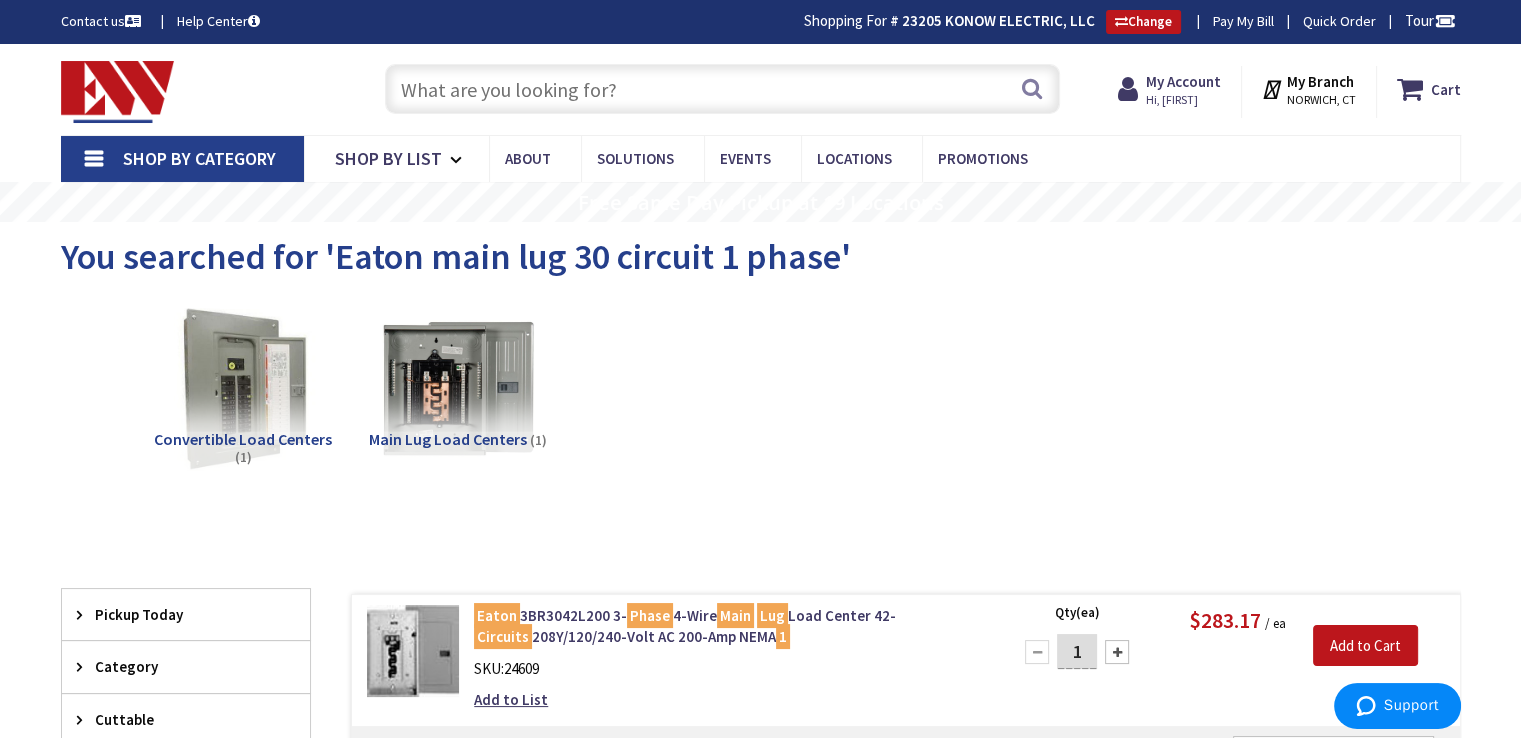click at bounding box center [722, 89] 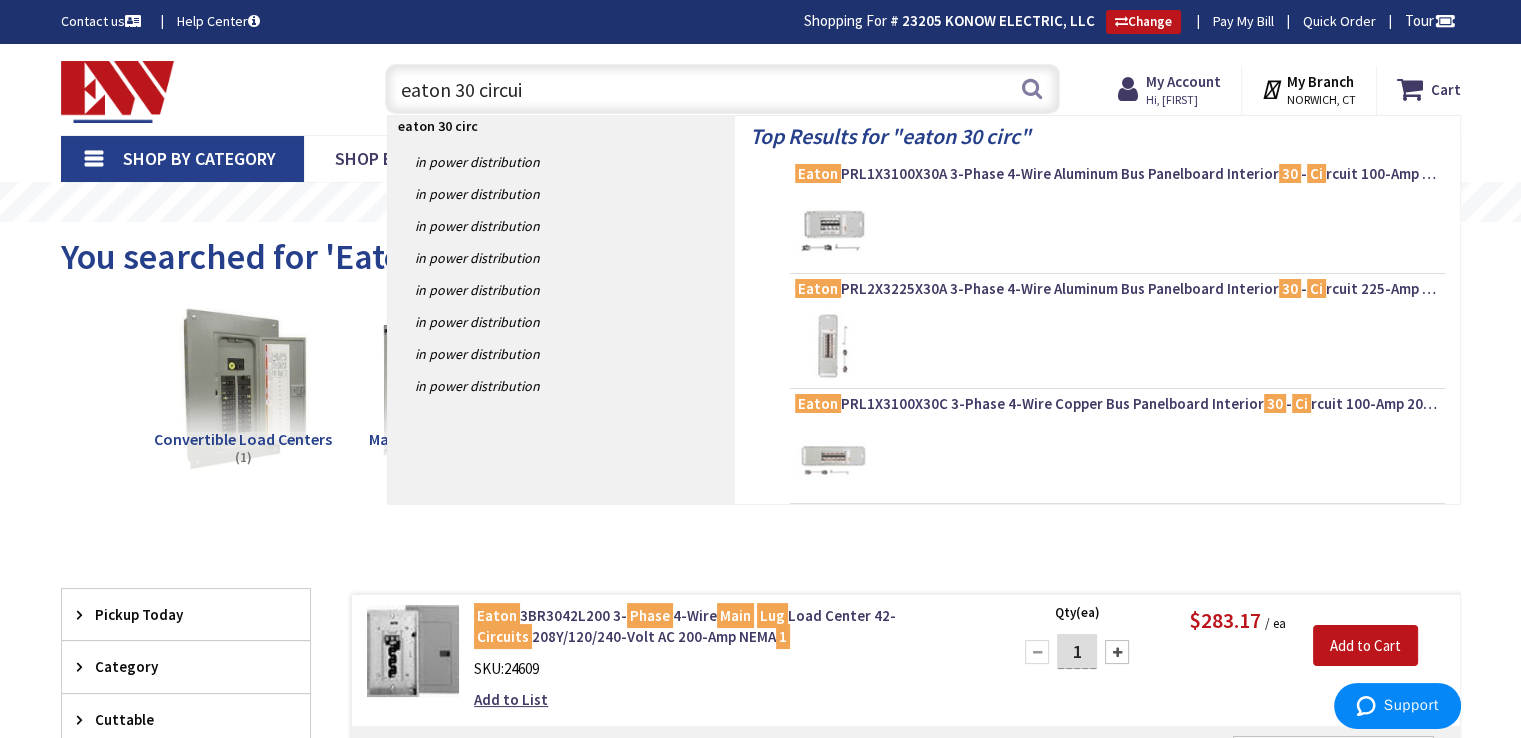 type on "eaton 30 circuit" 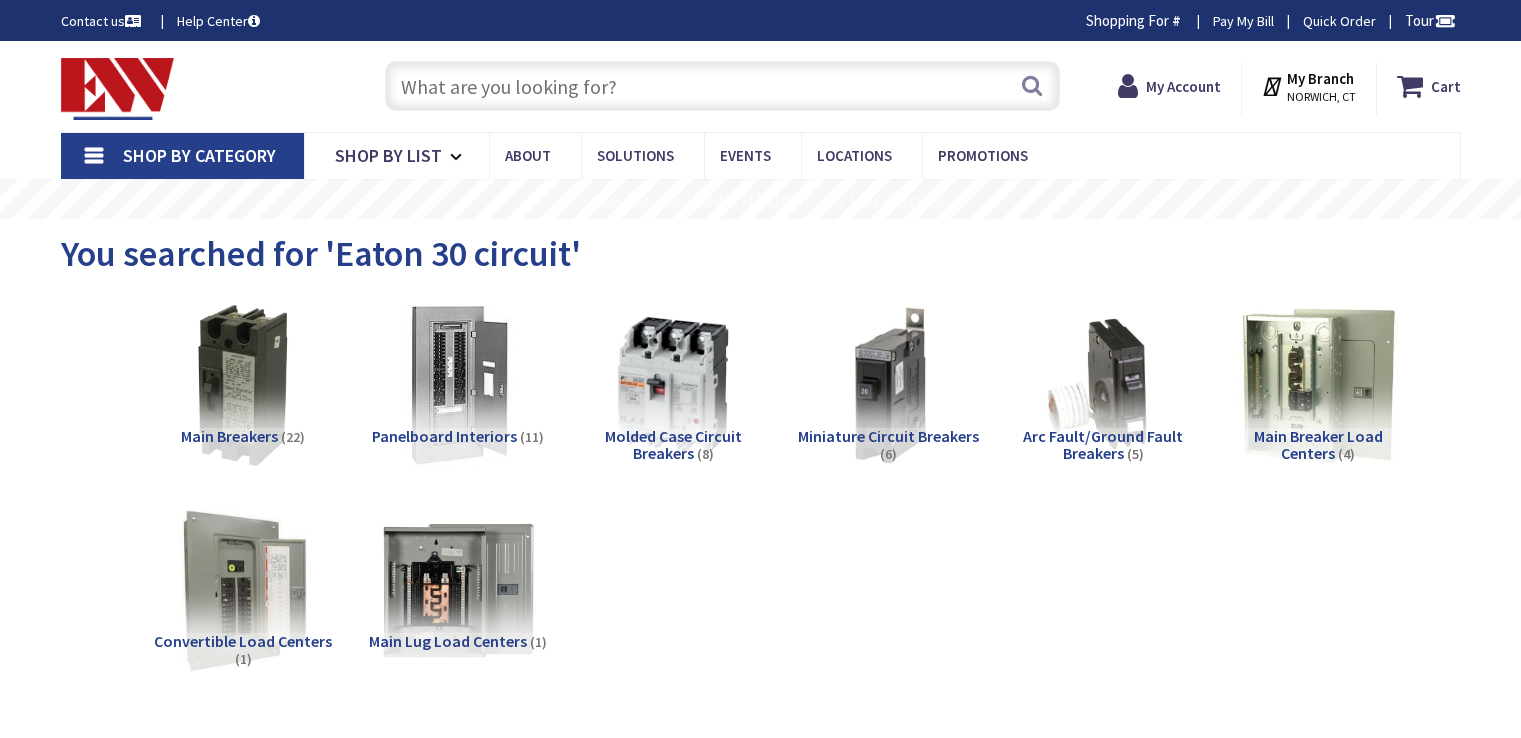 scroll, scrollTop: 243, scrollLeft: 0, axis: vertical 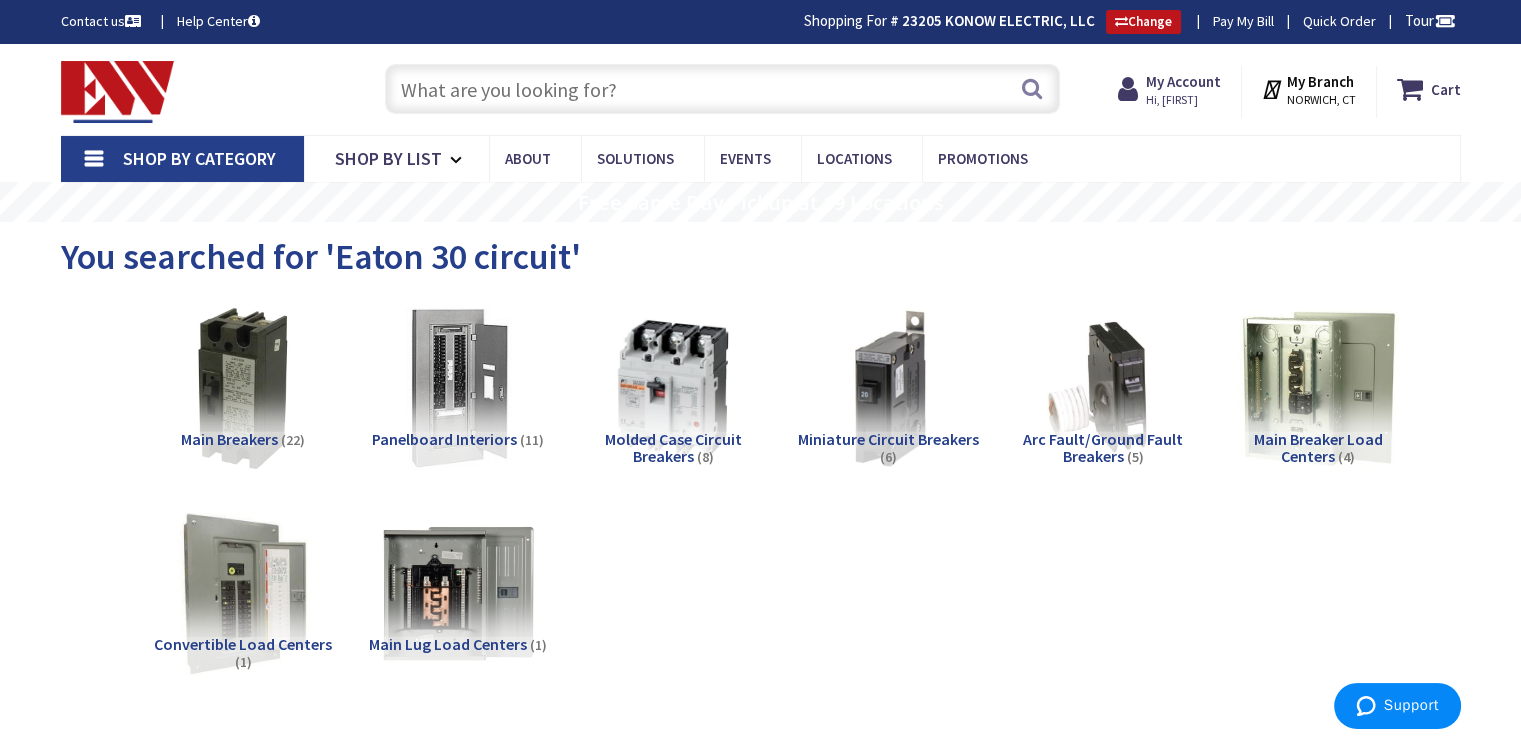 click on "Main Lug Load Centers" at bounding box center (448, 644) 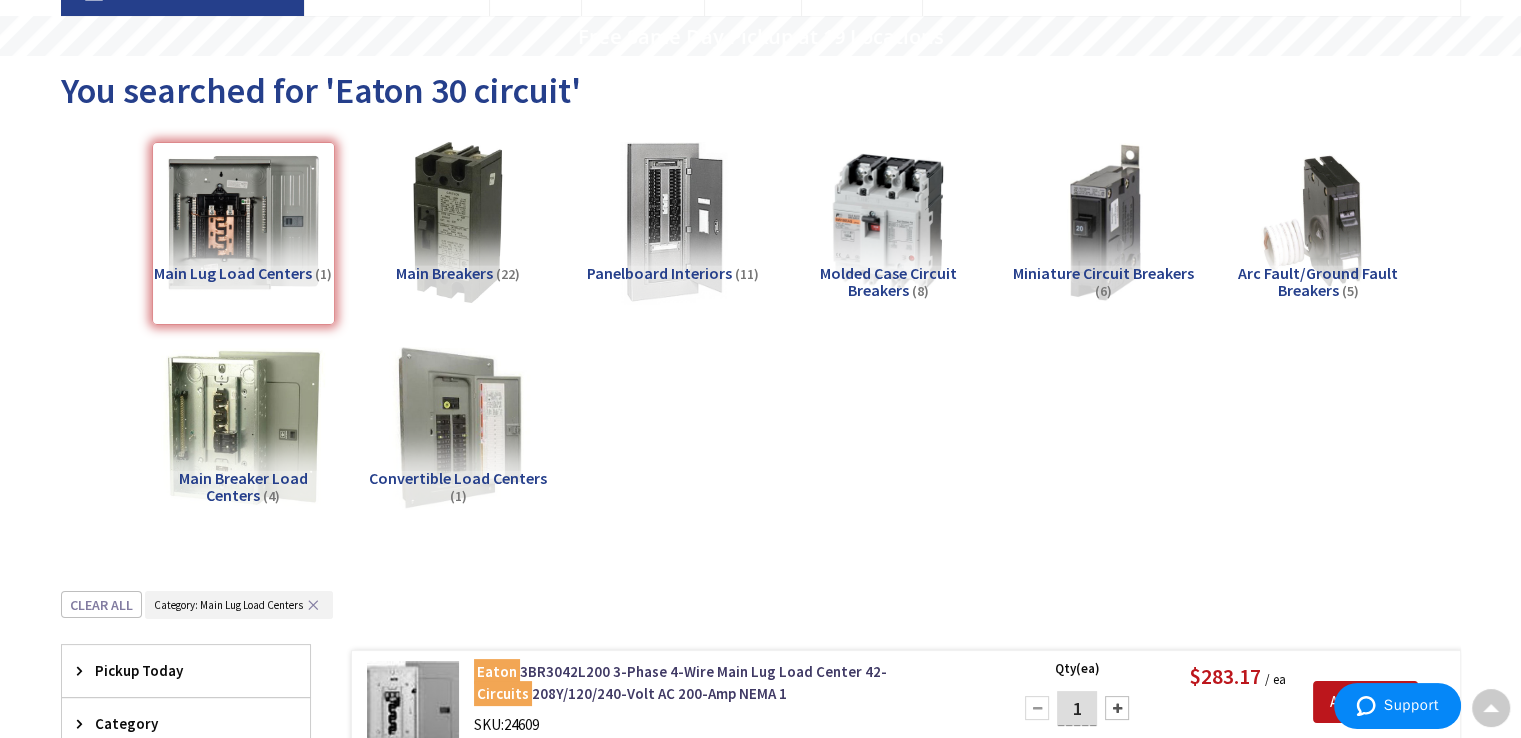 scroll, scrollTop: 0, scrollLeft: 0, axis: both 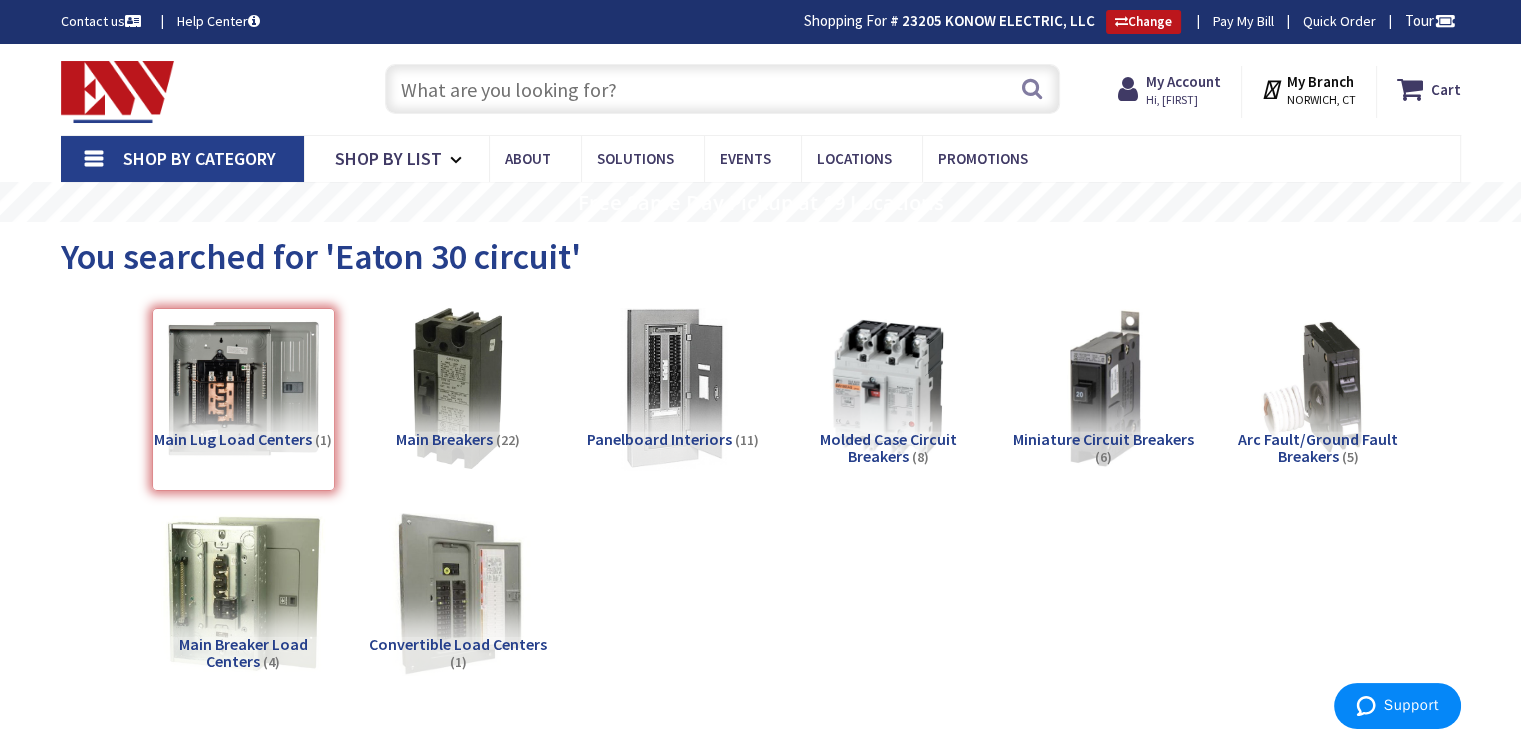 click at bounding box center (722, 89) 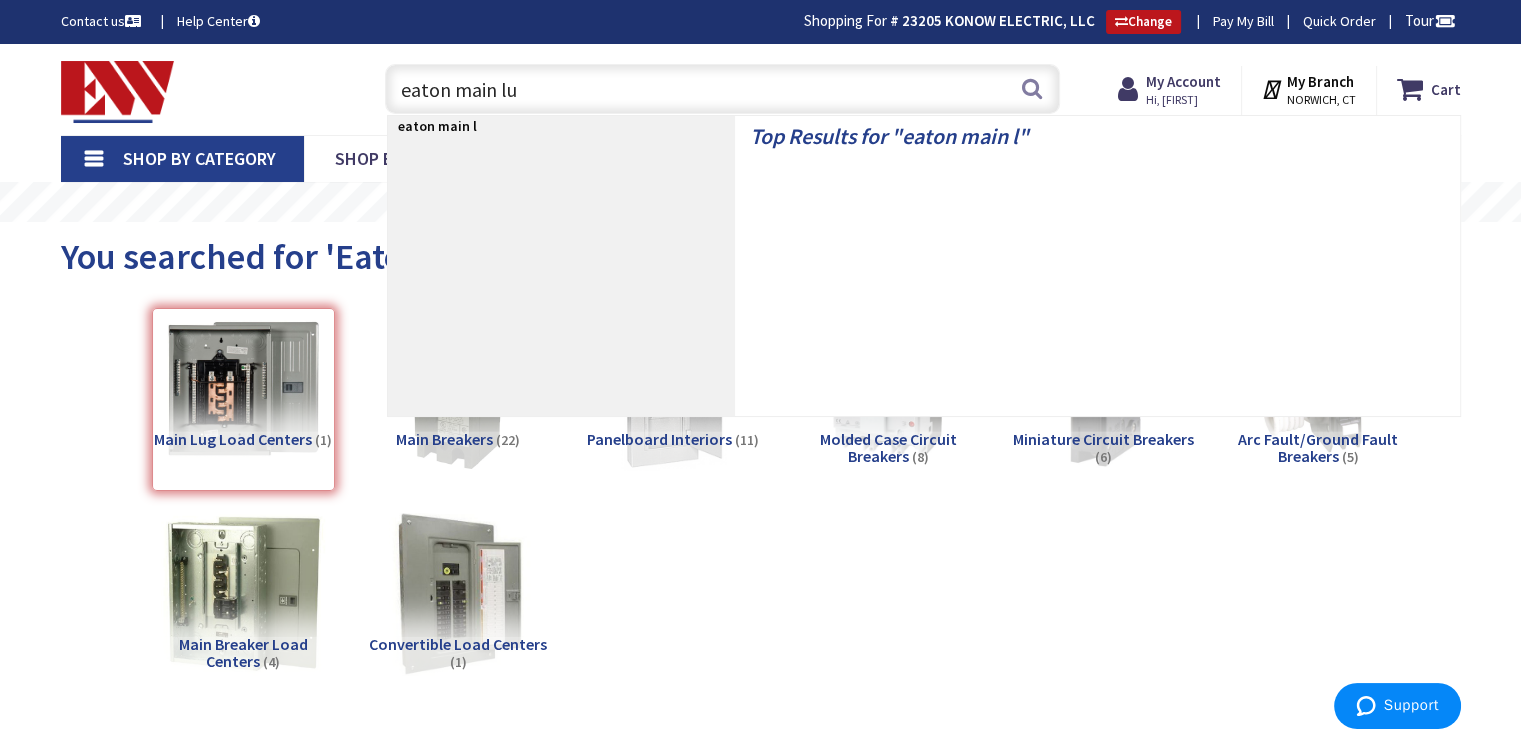type on "eaton main lug" 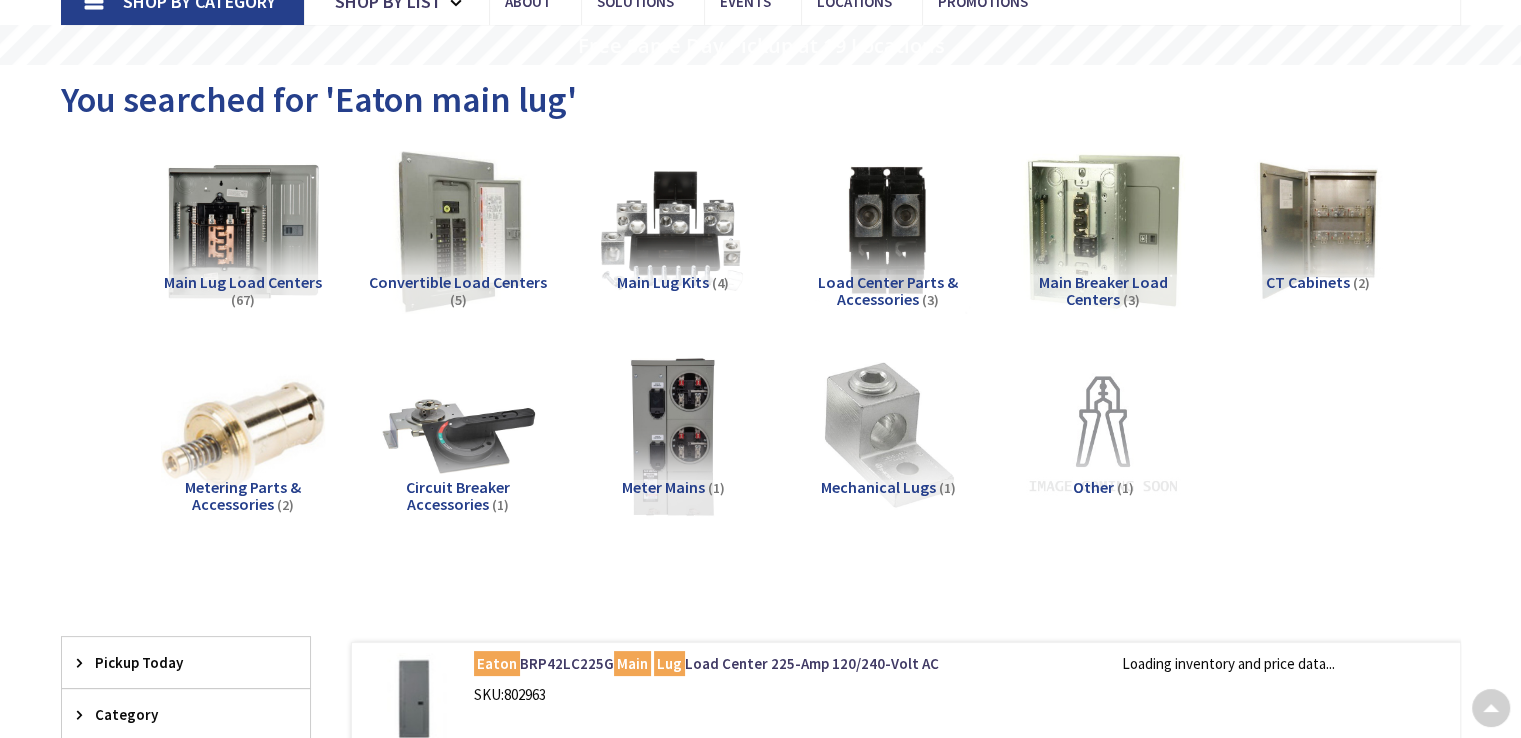 scroll, scrollTop: 154, scrollLeft: 0, axis: vertical 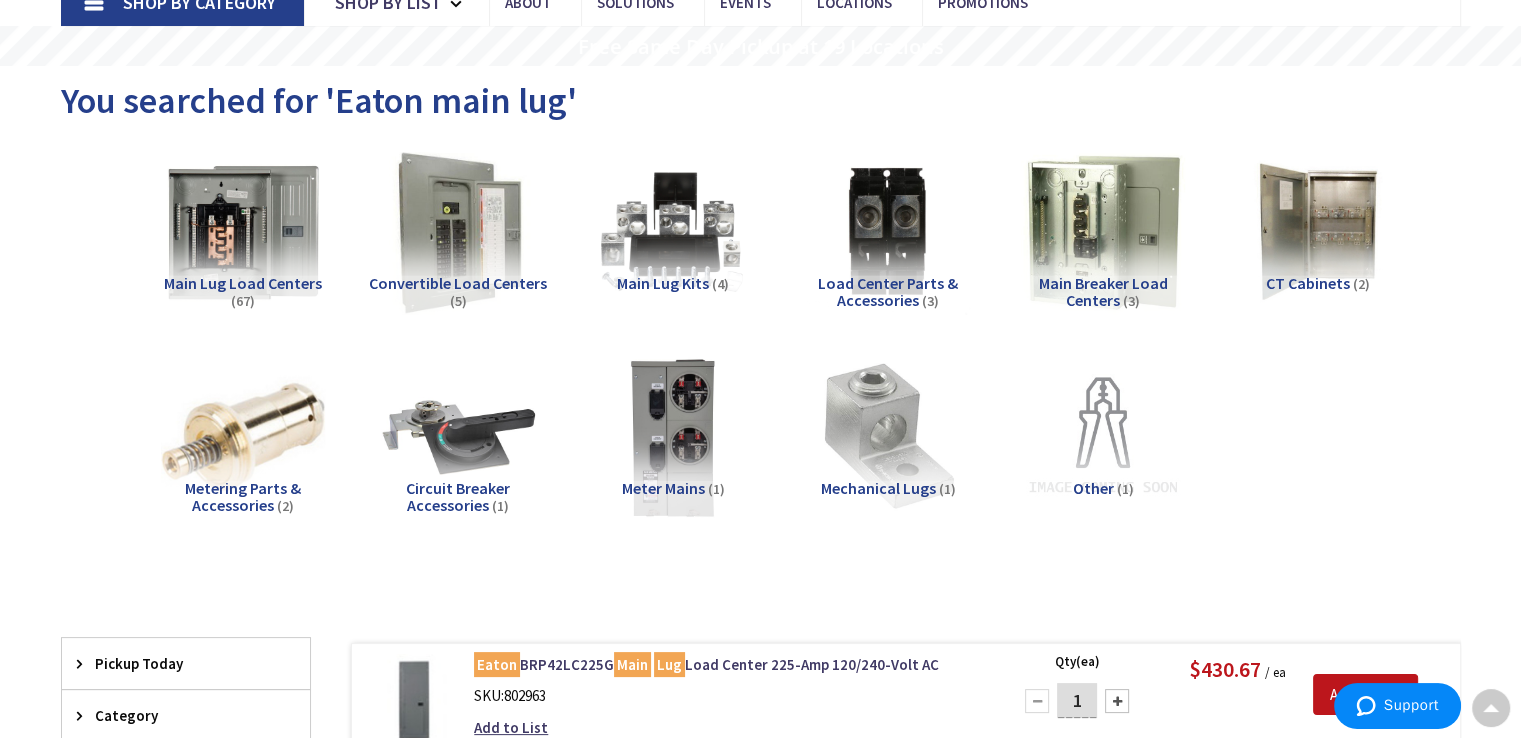 click on "Convertible Load Centers" at bounding box center [458, 283] 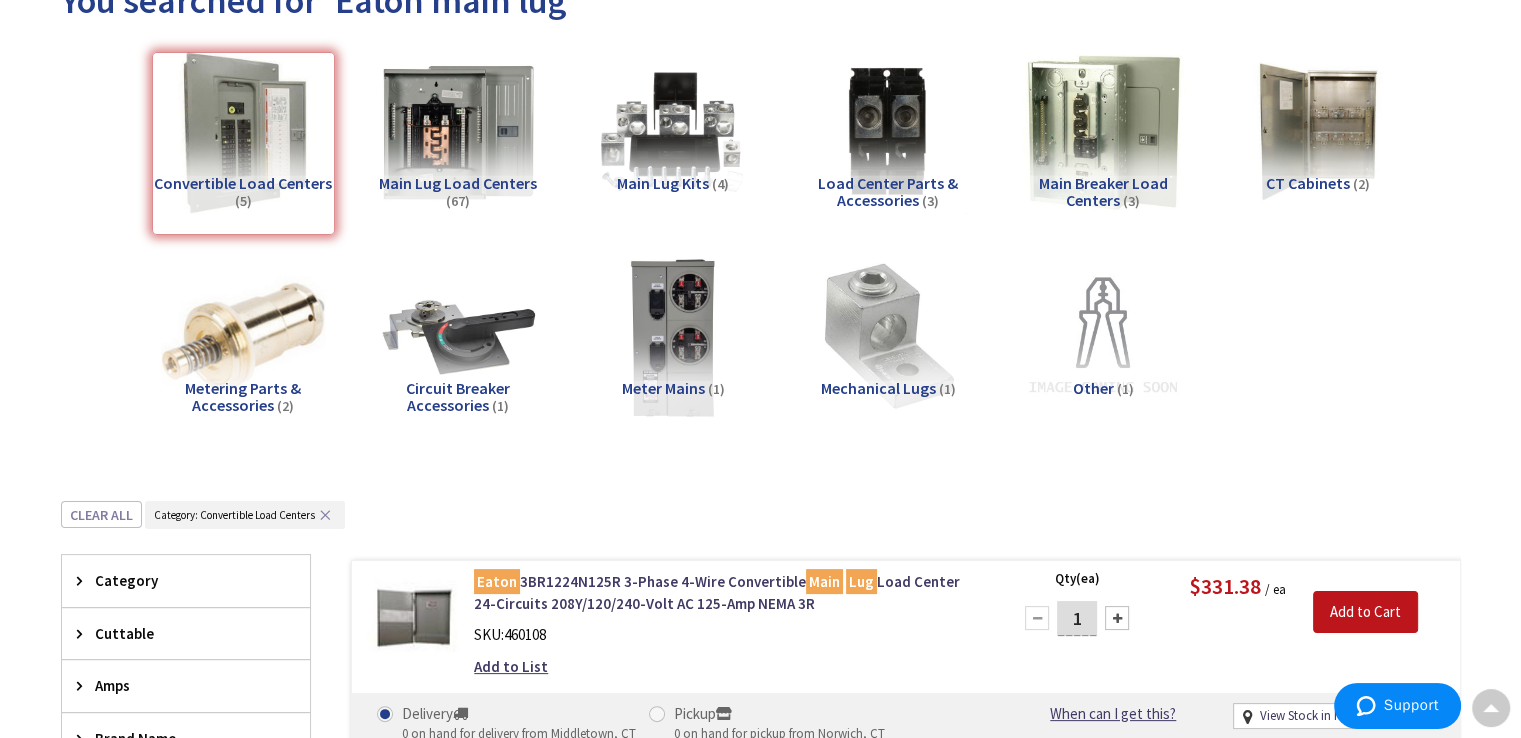 scroll, scrollTop: 229, scrollLeft: 0, axis: vertical 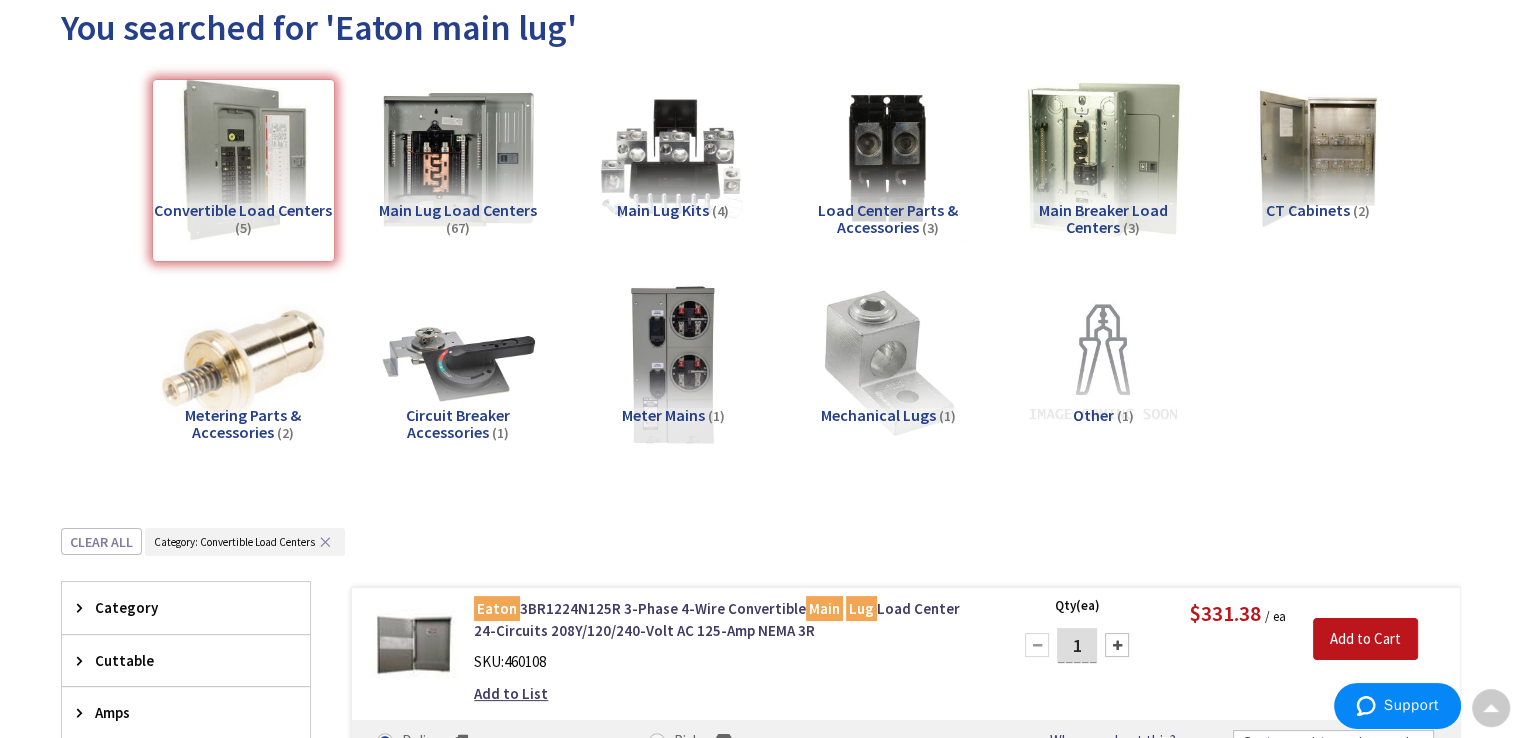click on "Main Lug Load Centers" at bounding box center (458, 210) 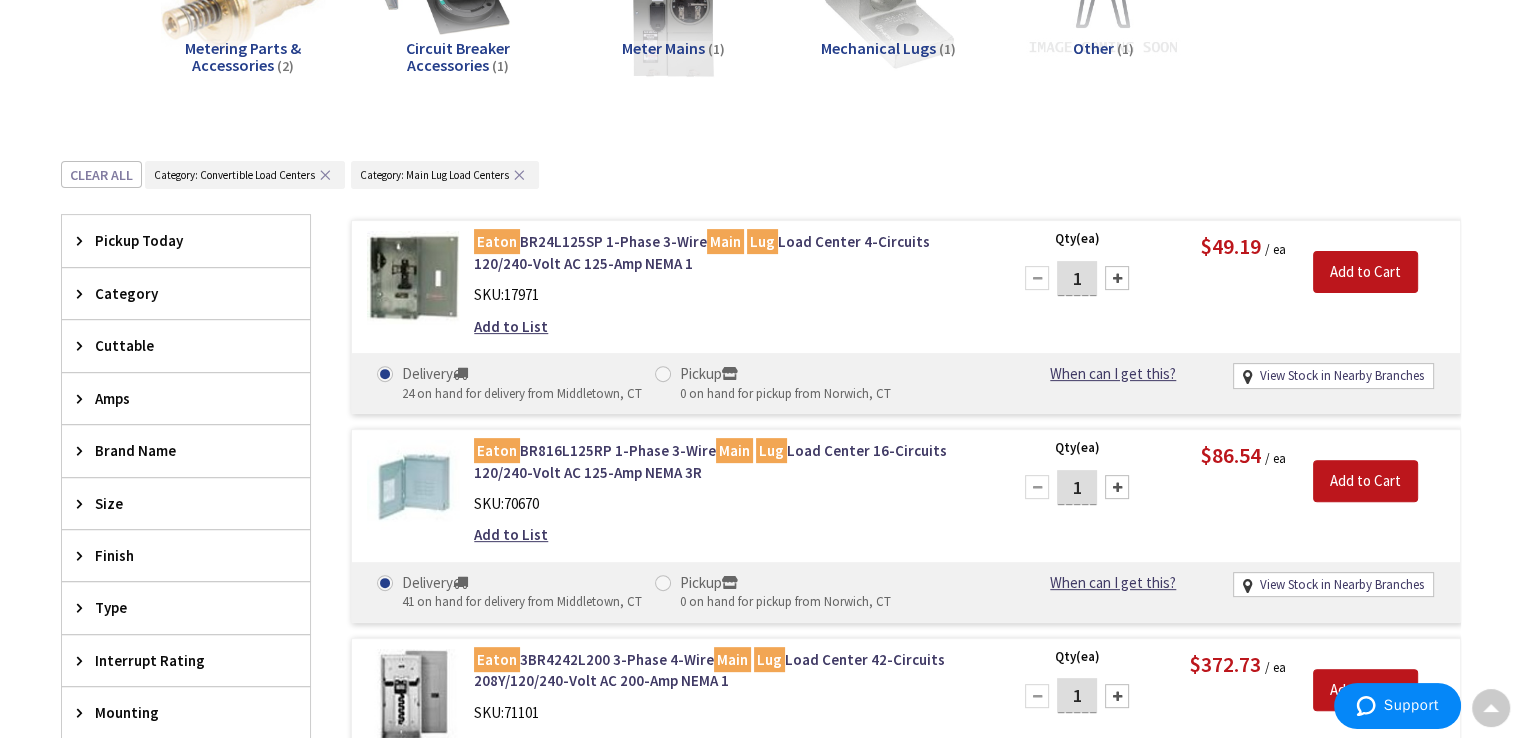 scroll, scrollTop: 596, scrollLeft: 0, axis: vertical 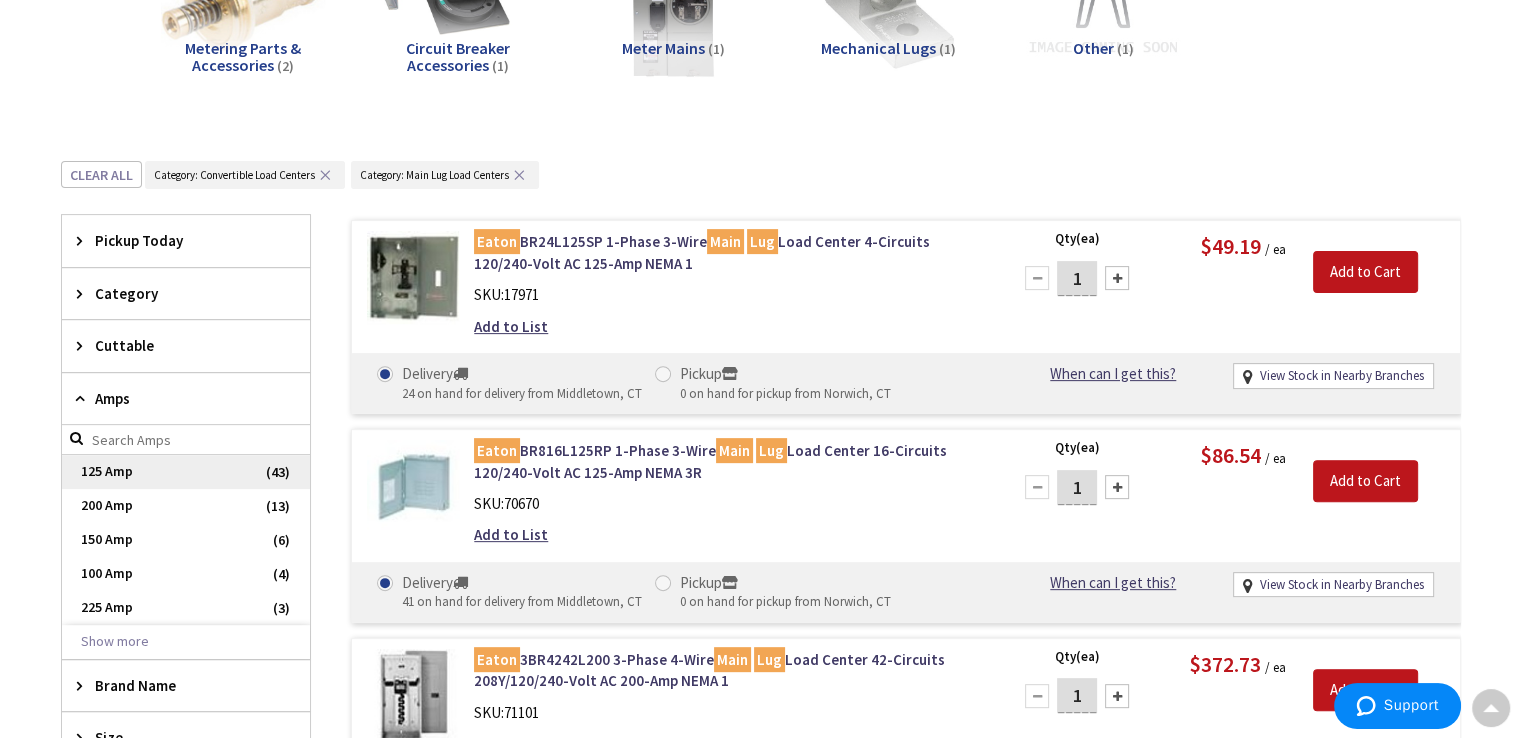 click on "125 Amp" at bounding box center (186, 472) 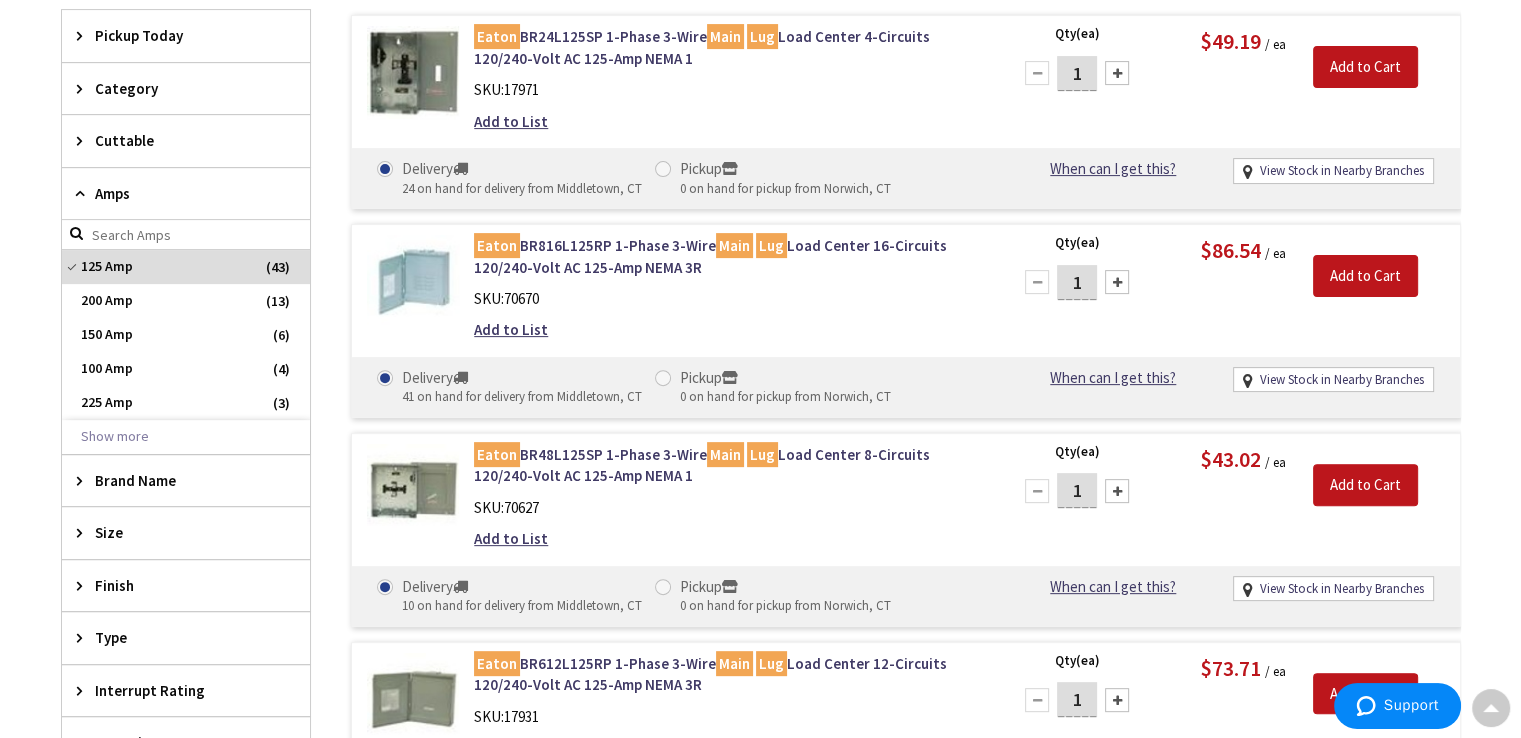 click on "You searched for 'Eaton main lug'
View Subcategories
Main Lug Load Centers
(41)
Convertible Load Centers
(2)
Load Center Parts & Accessories
(1)
(1)" at bounding box center (761, 362) 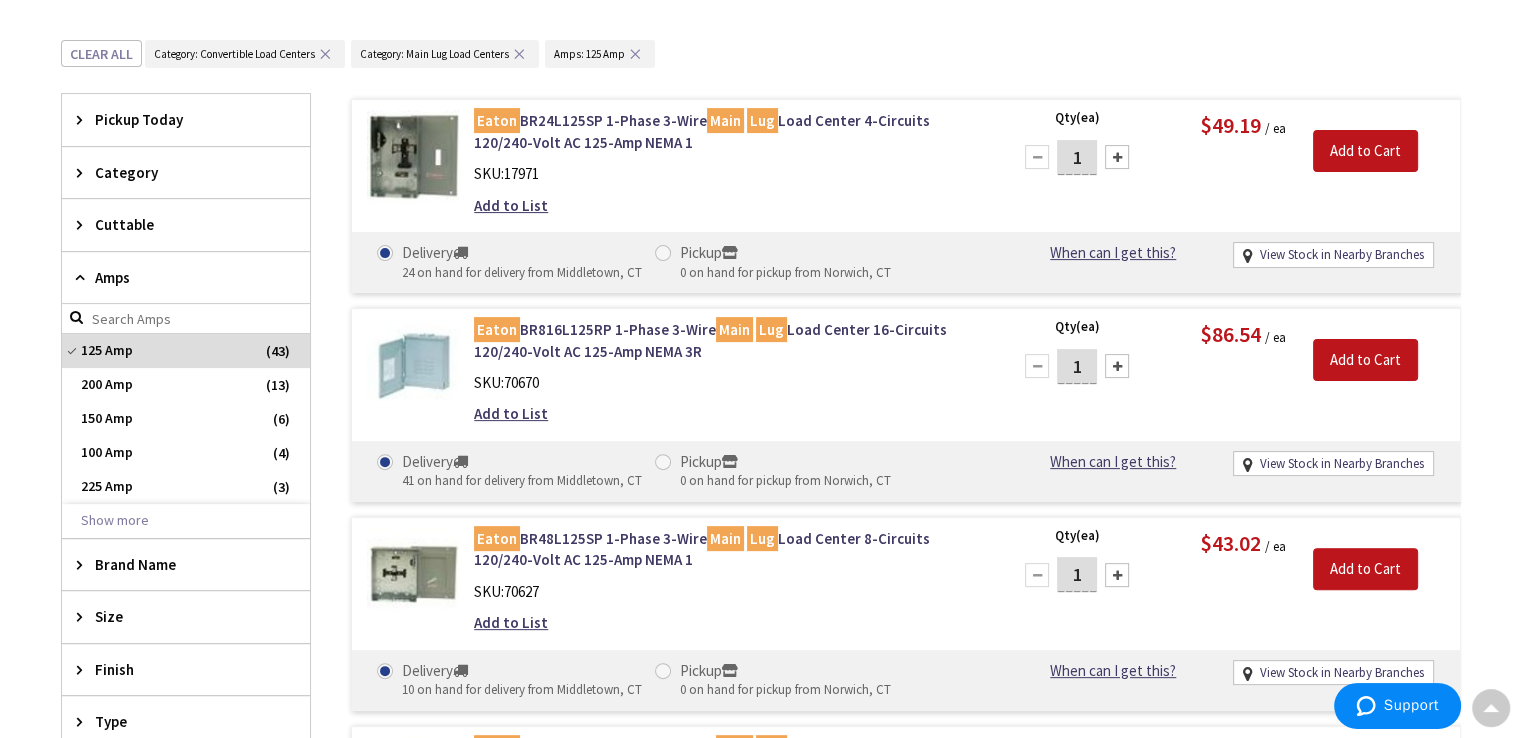scroll, scrollTop: 512, scrollLeft: 0, axis: vertical 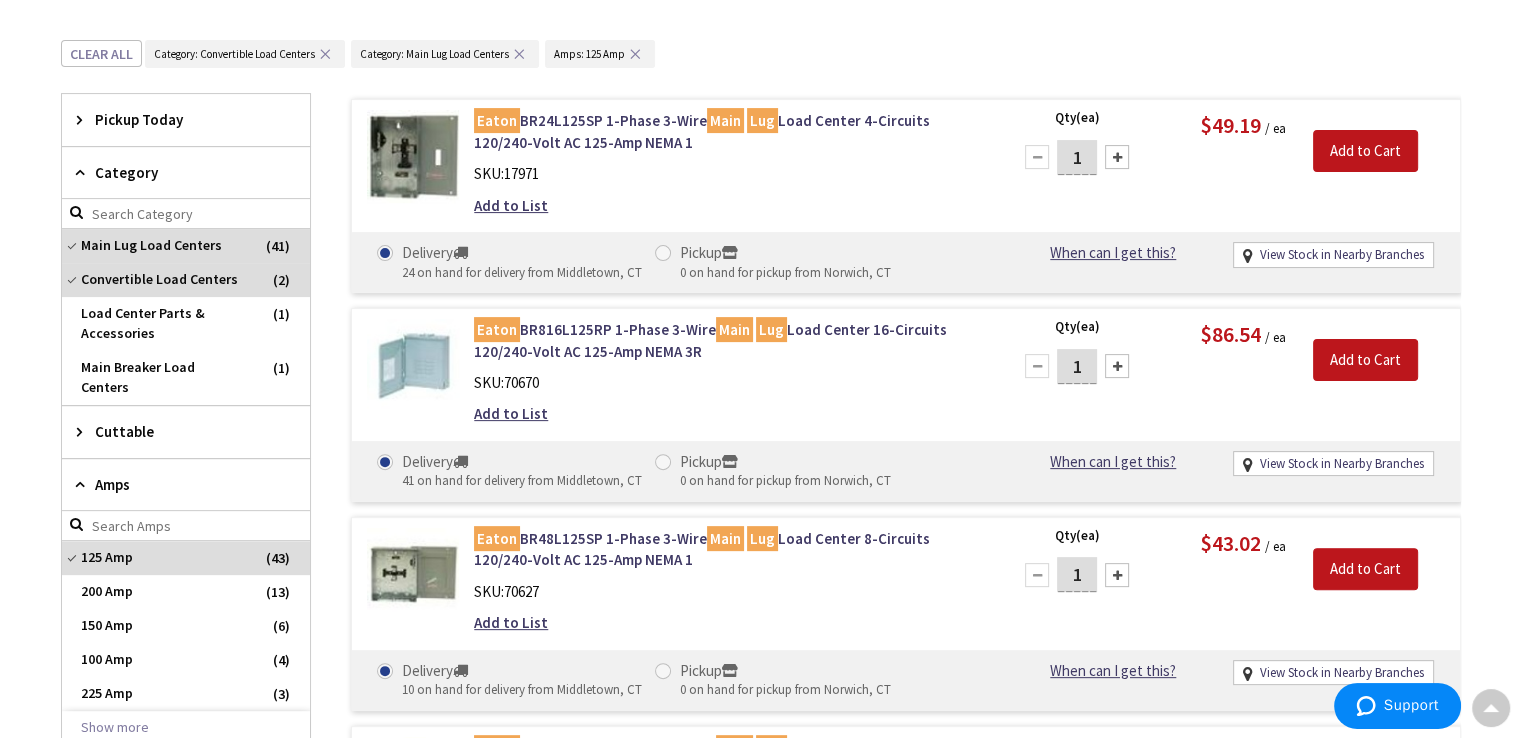 click on "Category" at bounding box center [186, 173] 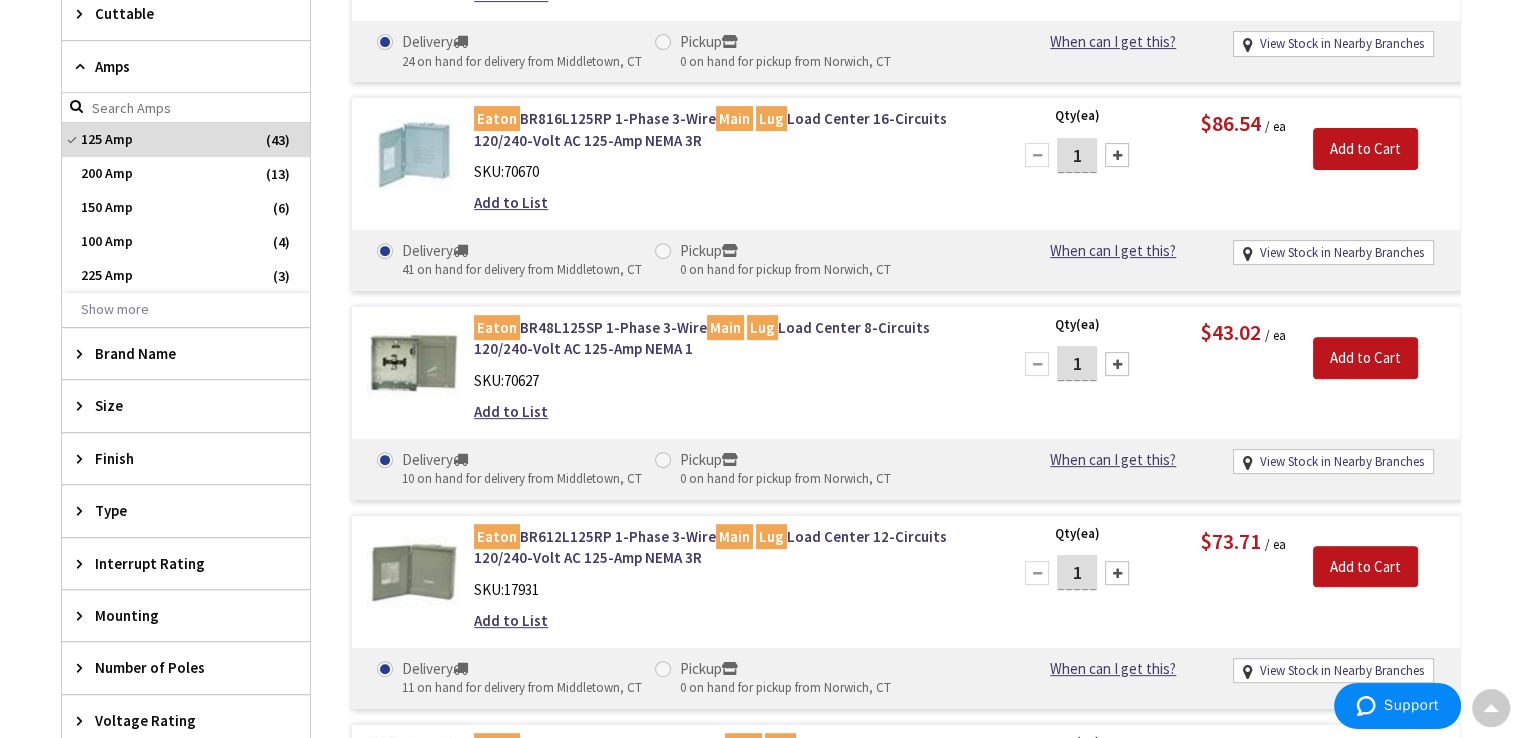 scroll, scrollTop: 820, scrollLeft: 0, axis: vertical 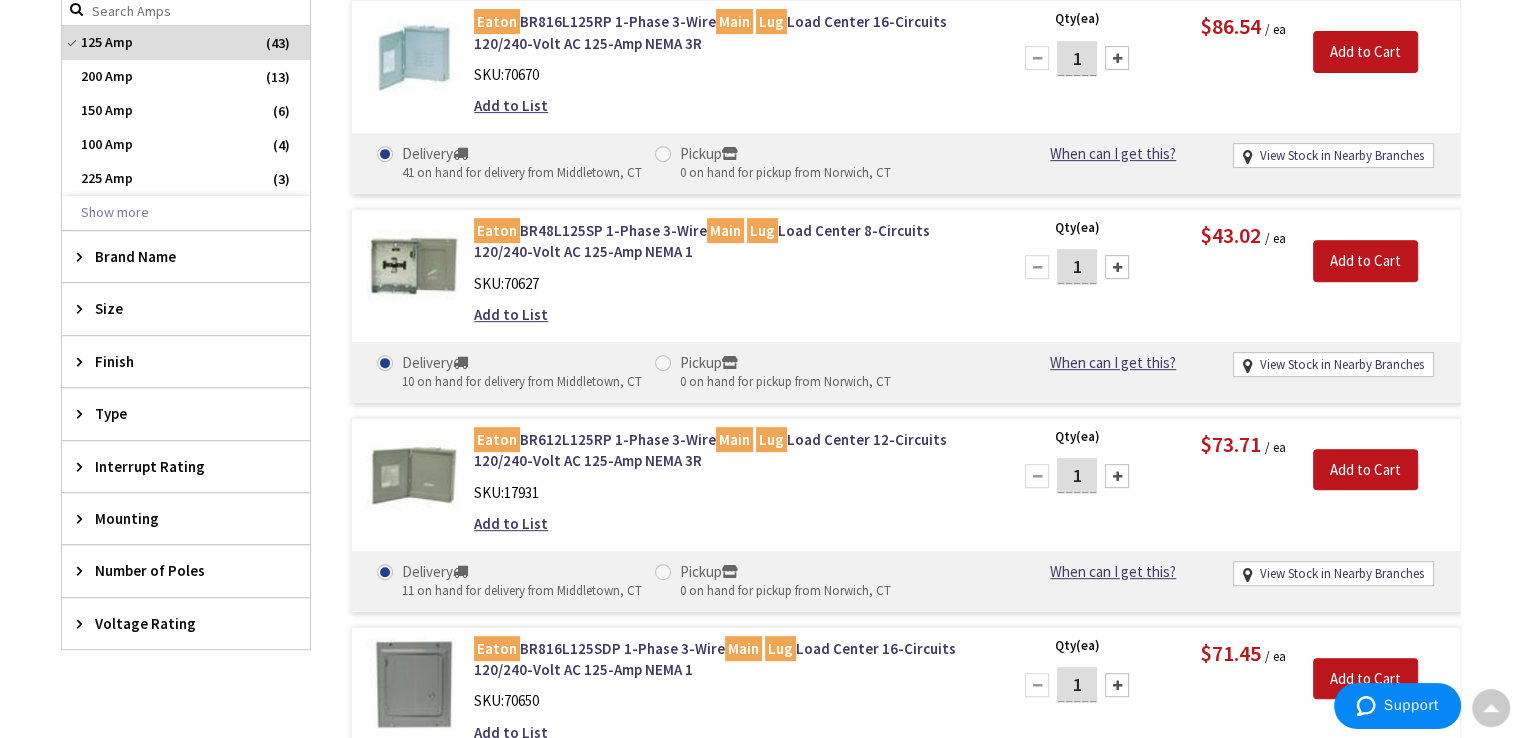 click at bounding box center (84, 570) 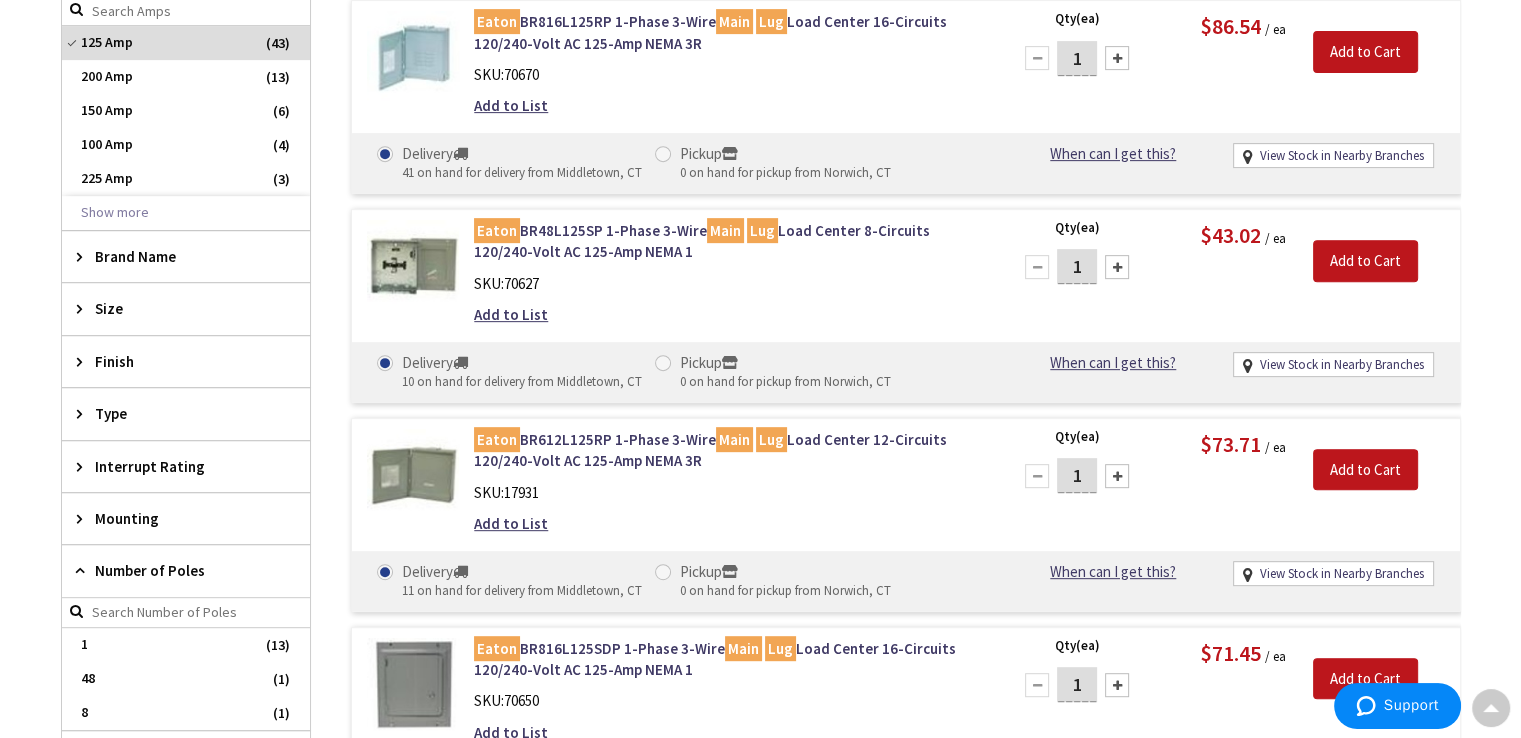 click at bounding box center (84, 570) 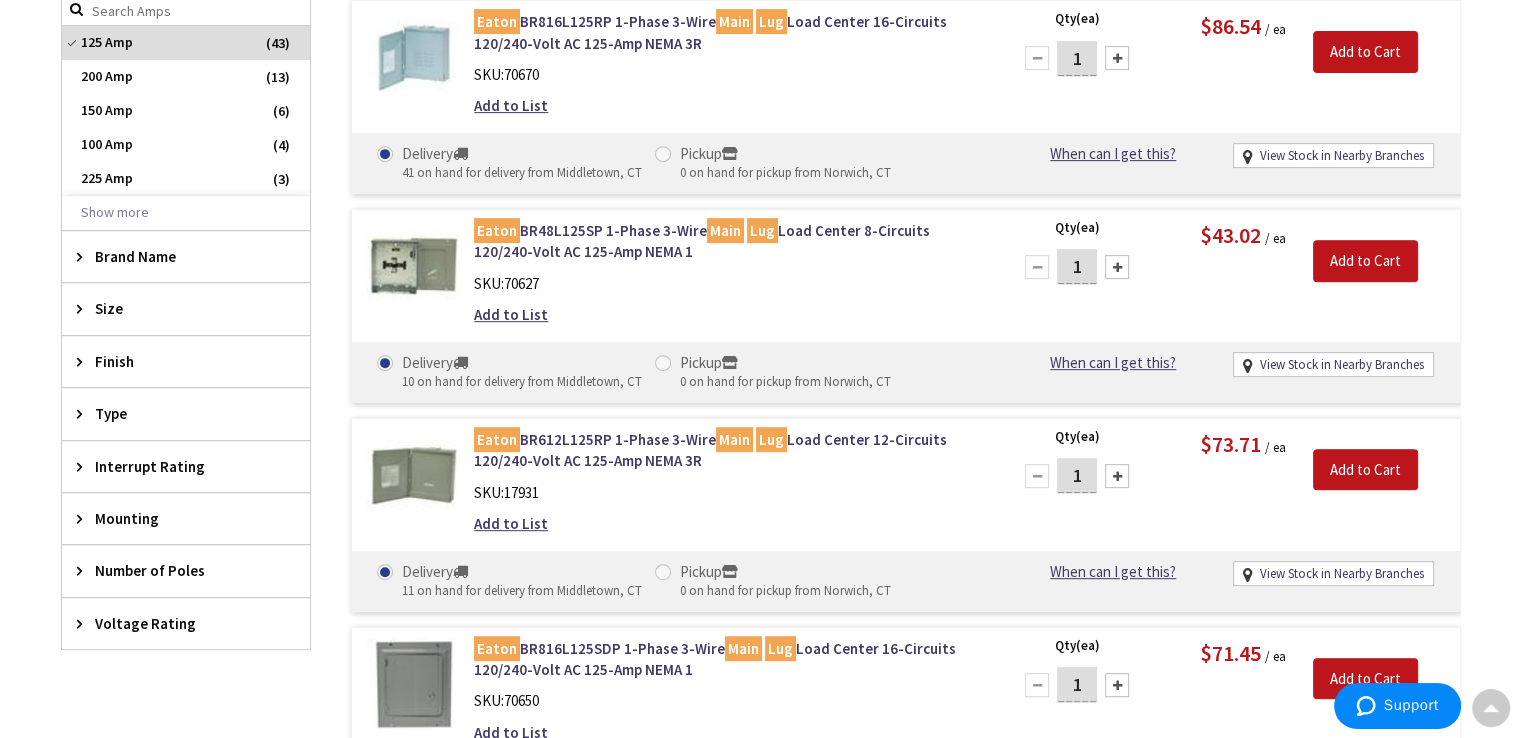 click at bounding box center (84, 413) 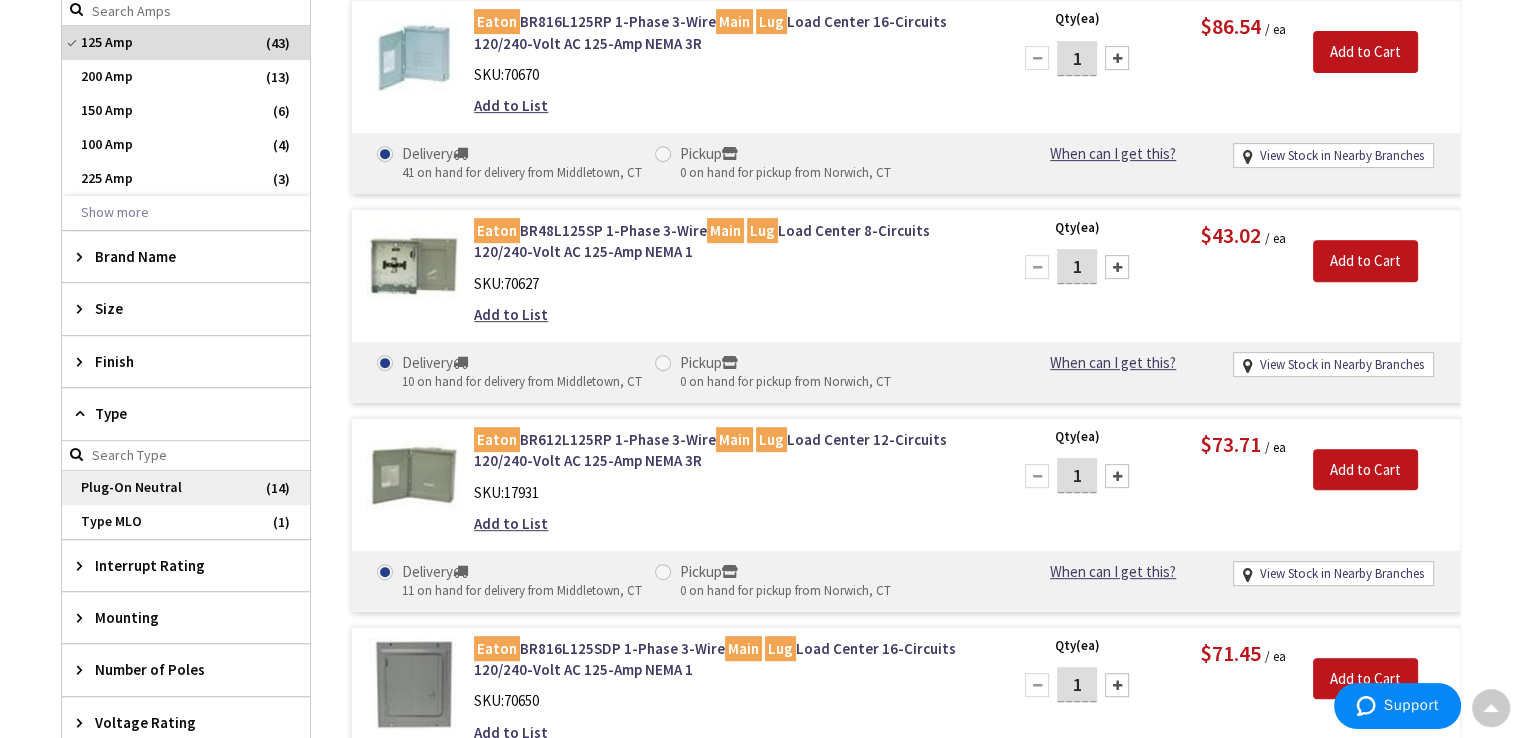 click on "Plug-On Neutral" at bounding box center [186, 488] 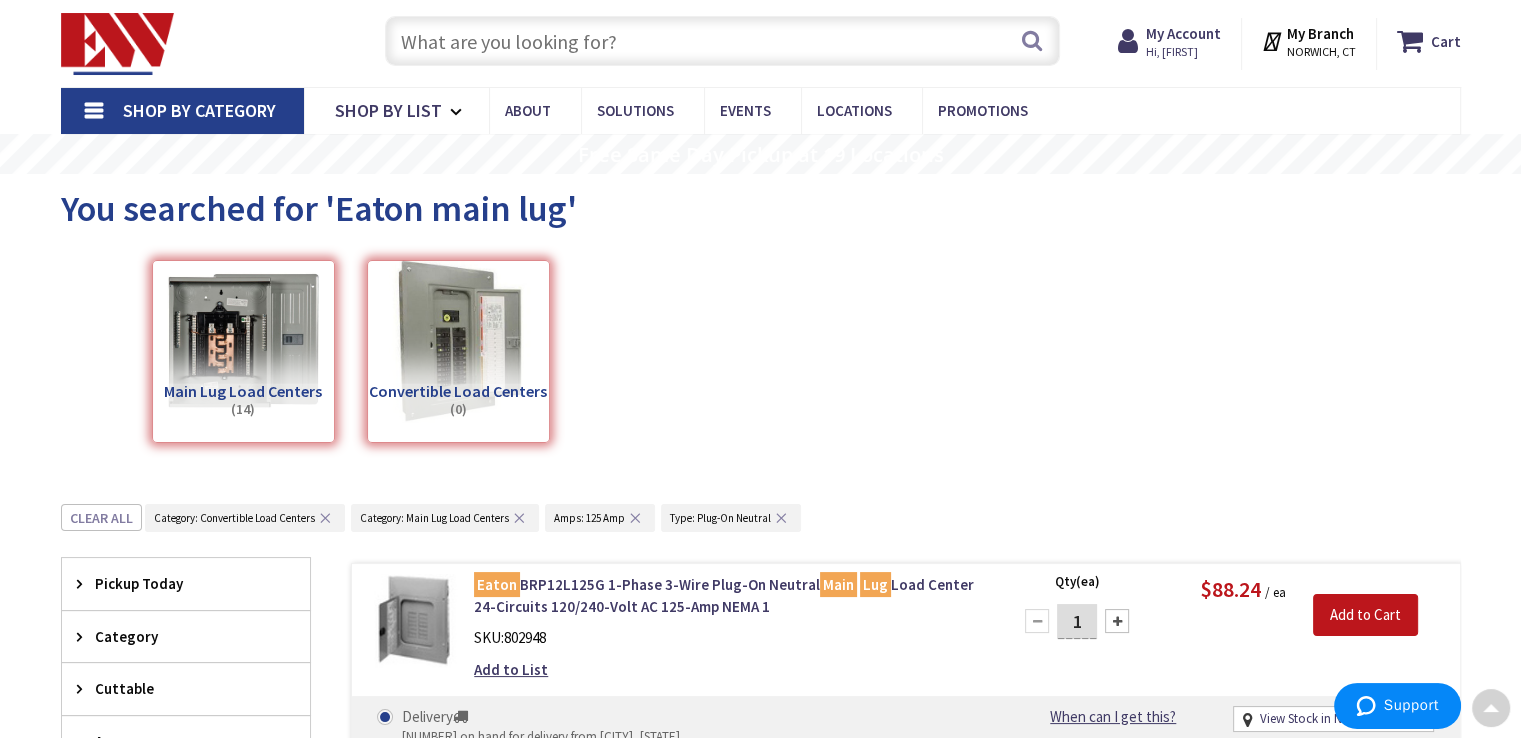 scroll, scrollTop: 0, scrollLeft: 0, axis: both 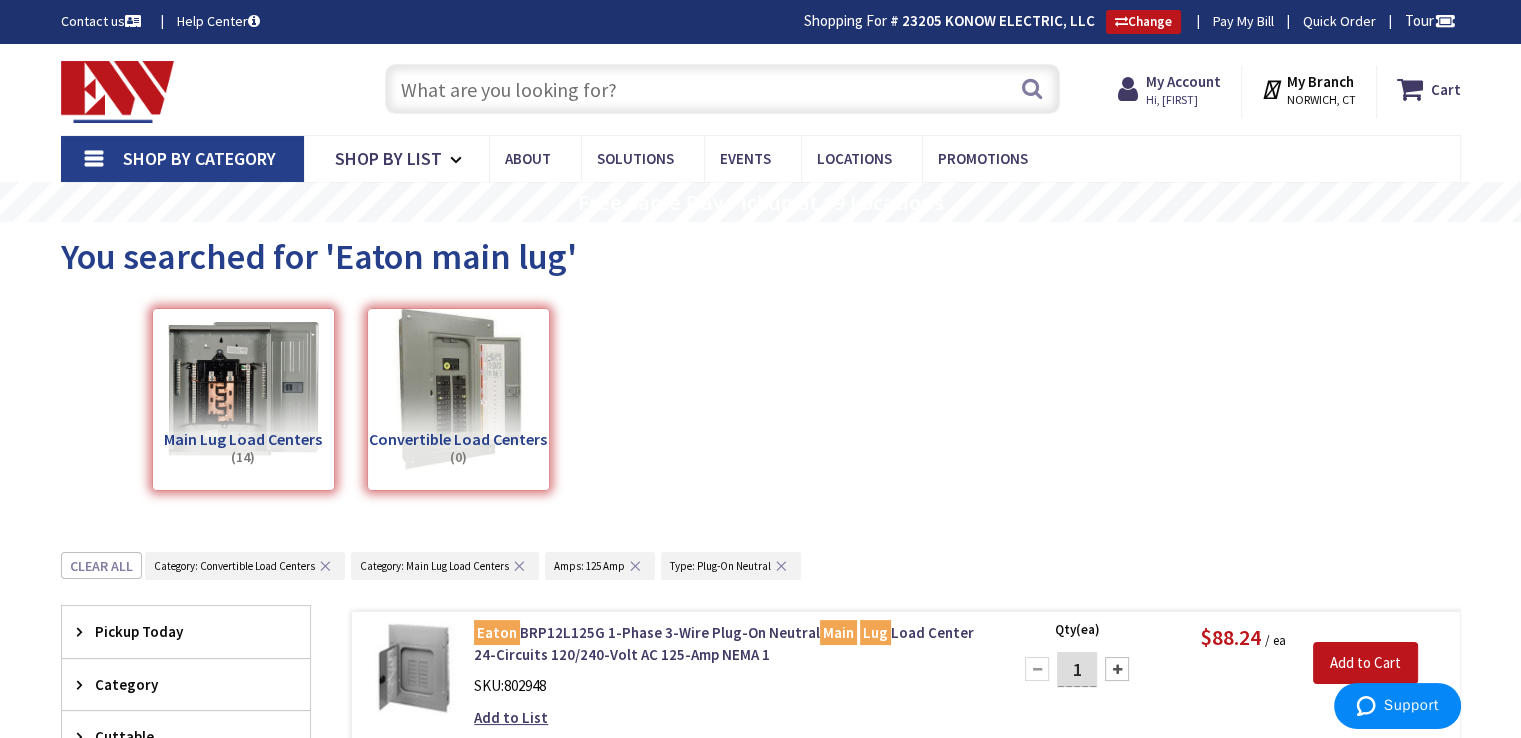 click at bounding box center [722, 89] 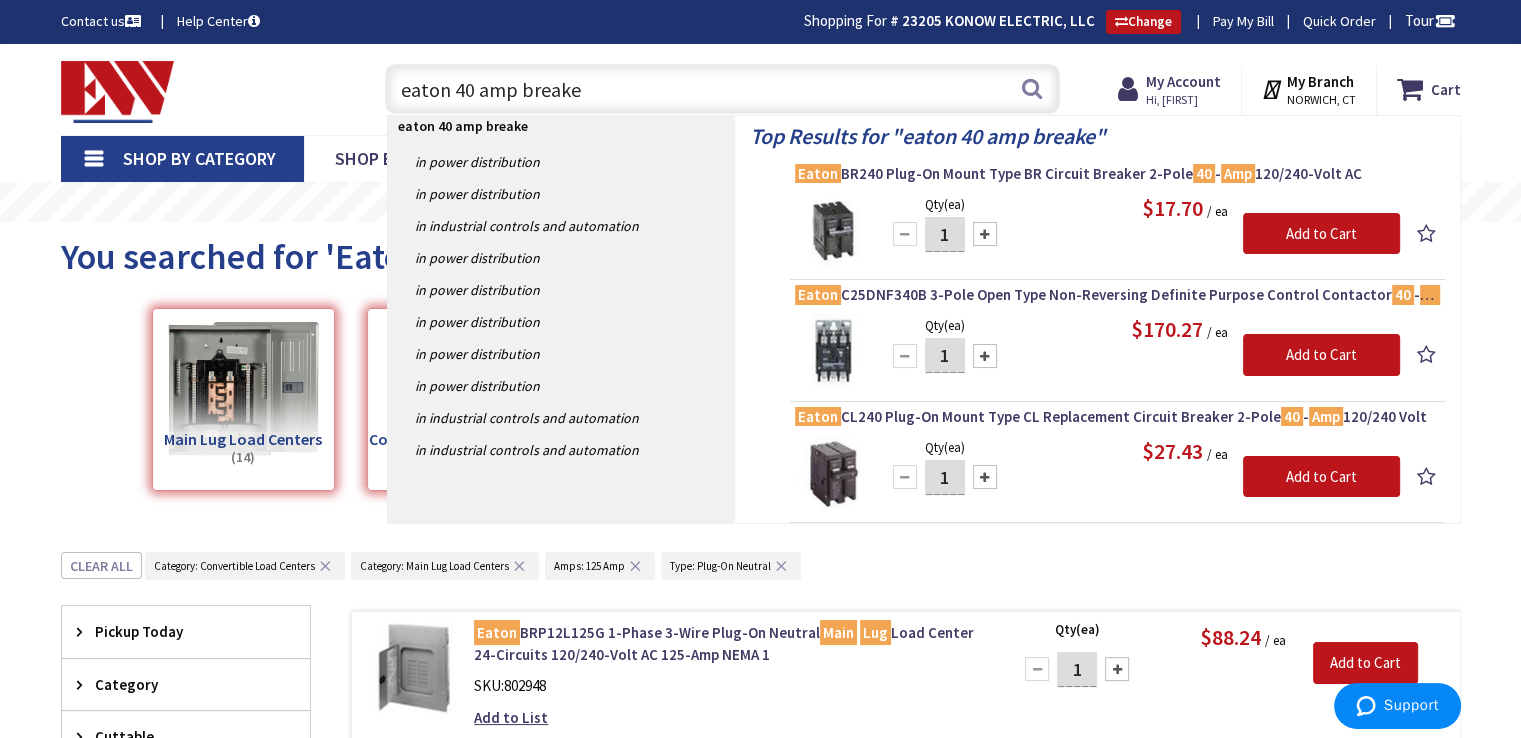 type on "eaton 40 amp breaker" 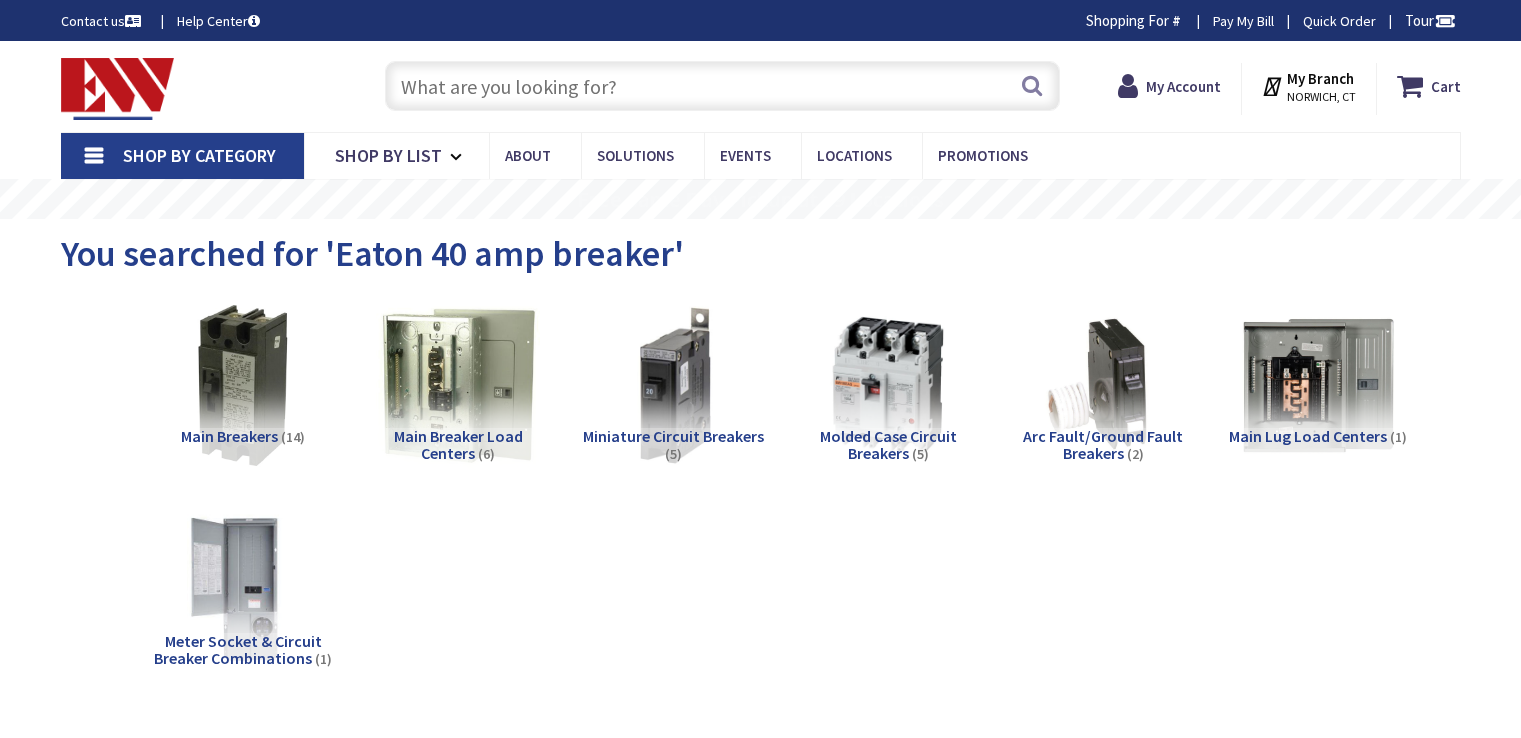scroll, scrollTop: 0, scrollLeft: 0, axis: both 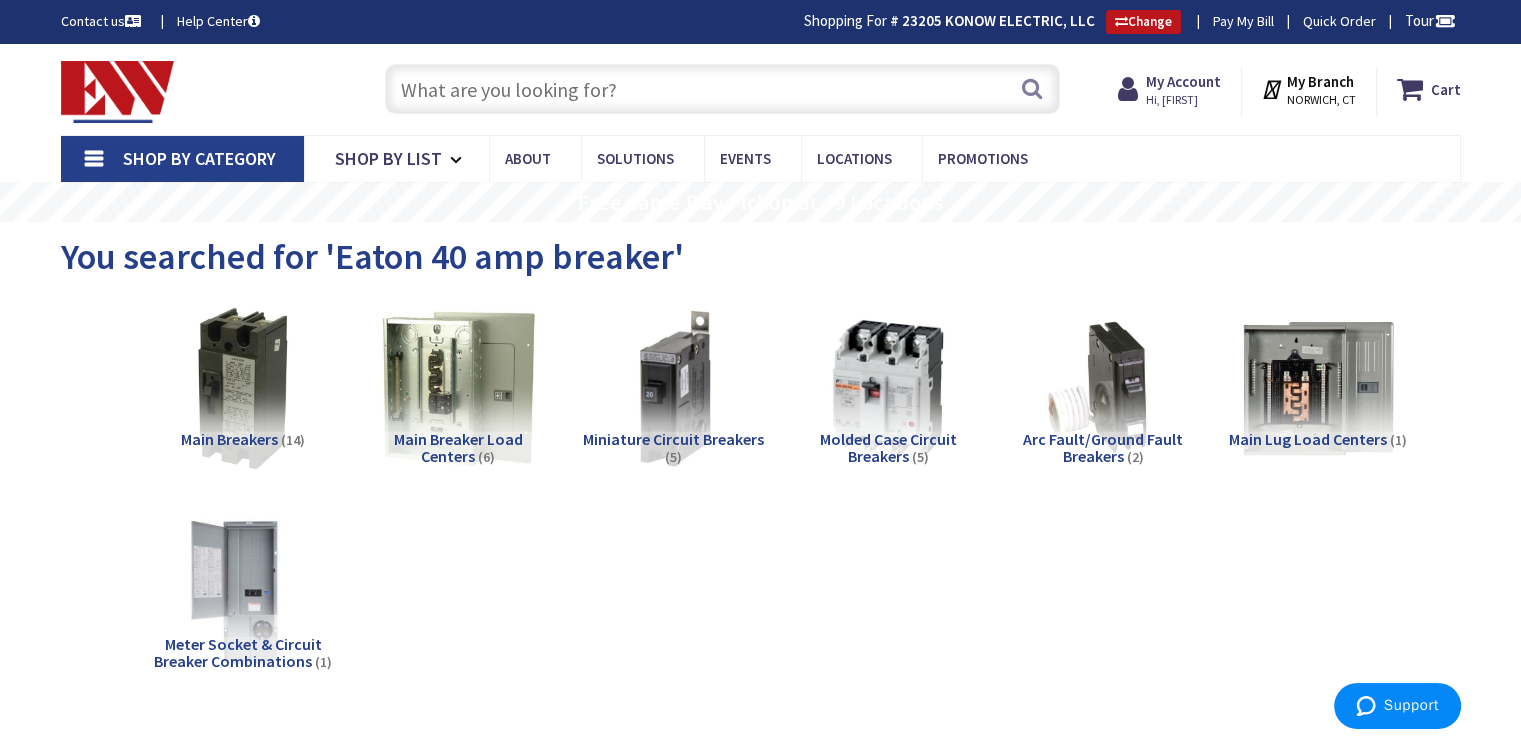 click at bounding box center (722, 89) 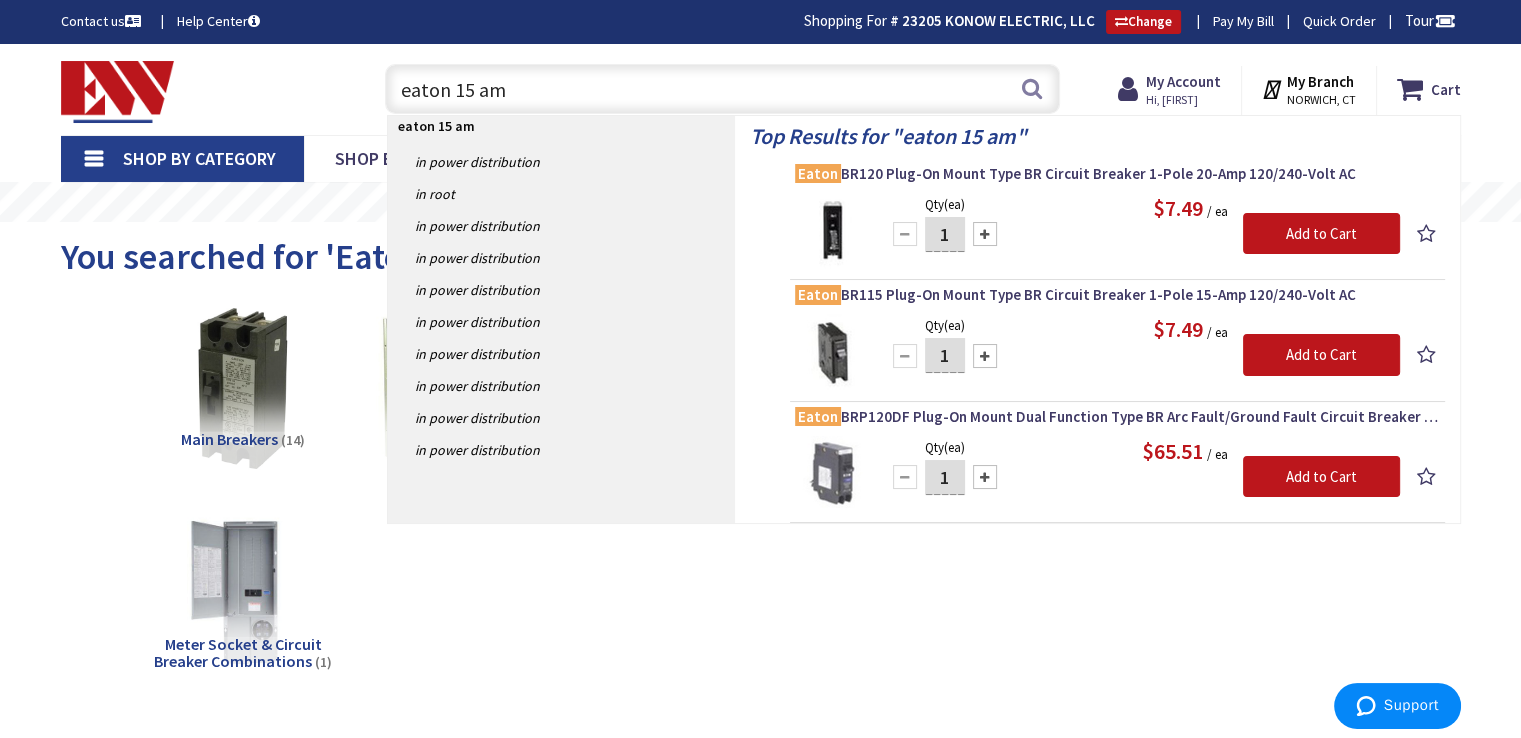 type on "eaton 15 amp" 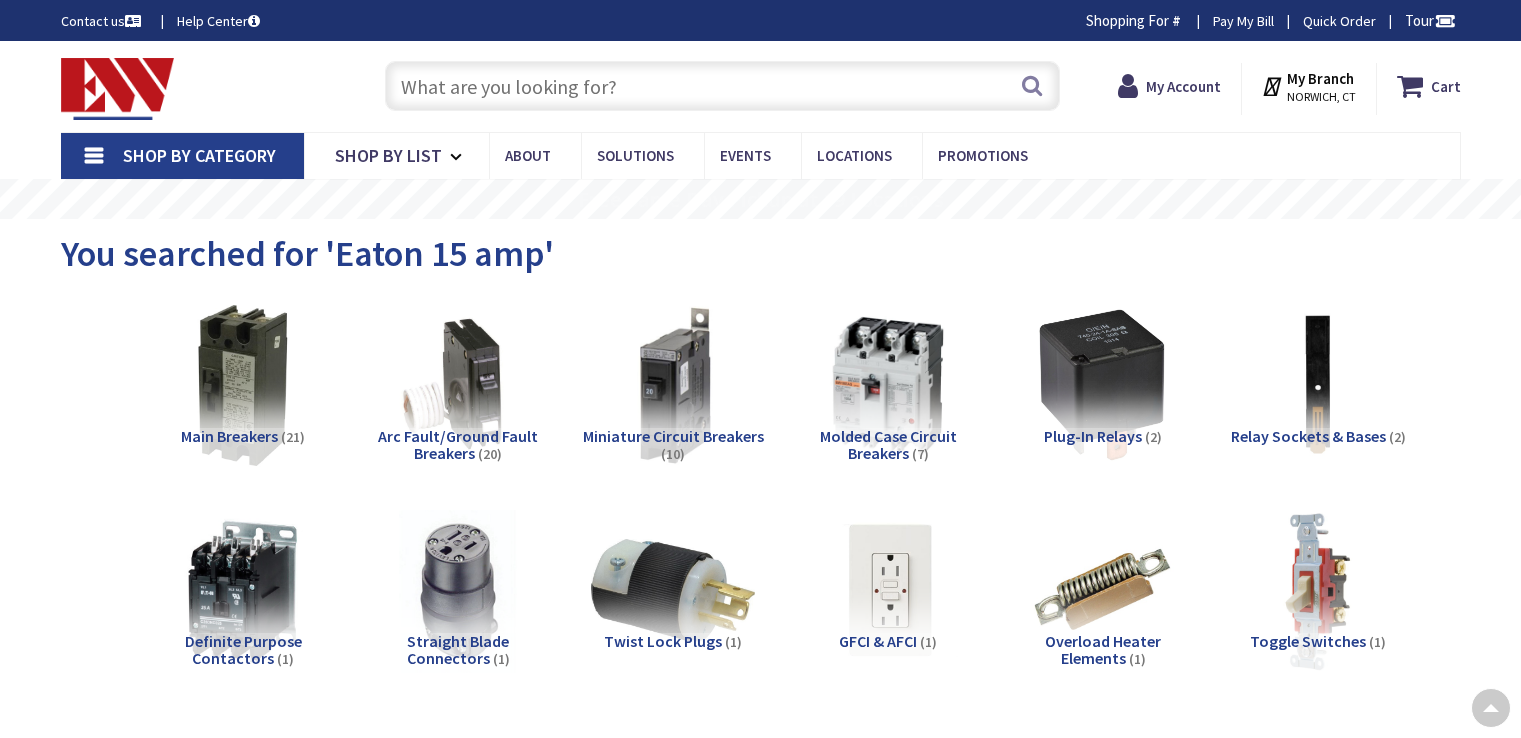 scroll, scrollTop: 580, scrollLeft: 0, axis: vertical 